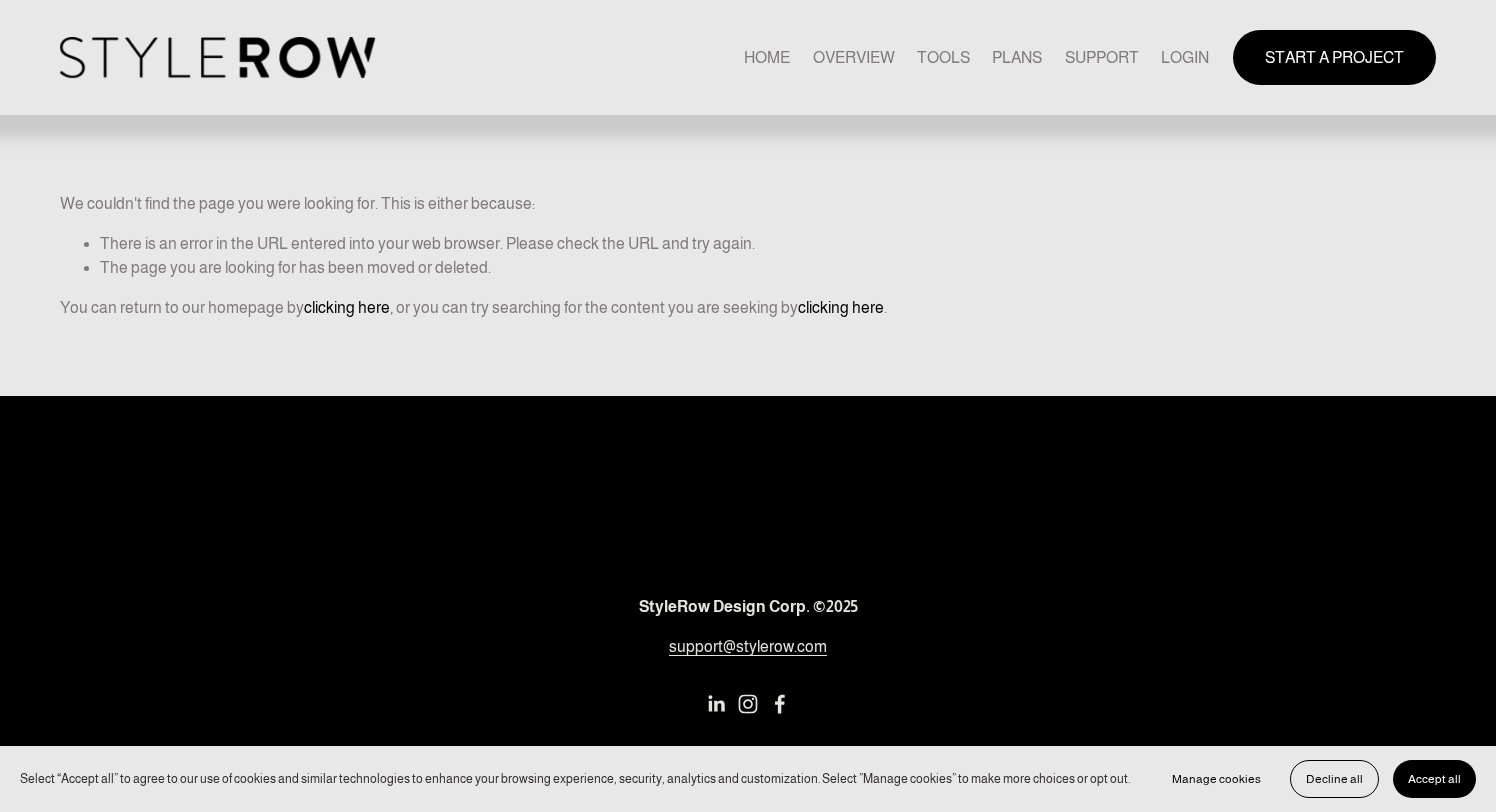 scroll, scrollTop: 0, scrollLeft: 0, axis: both 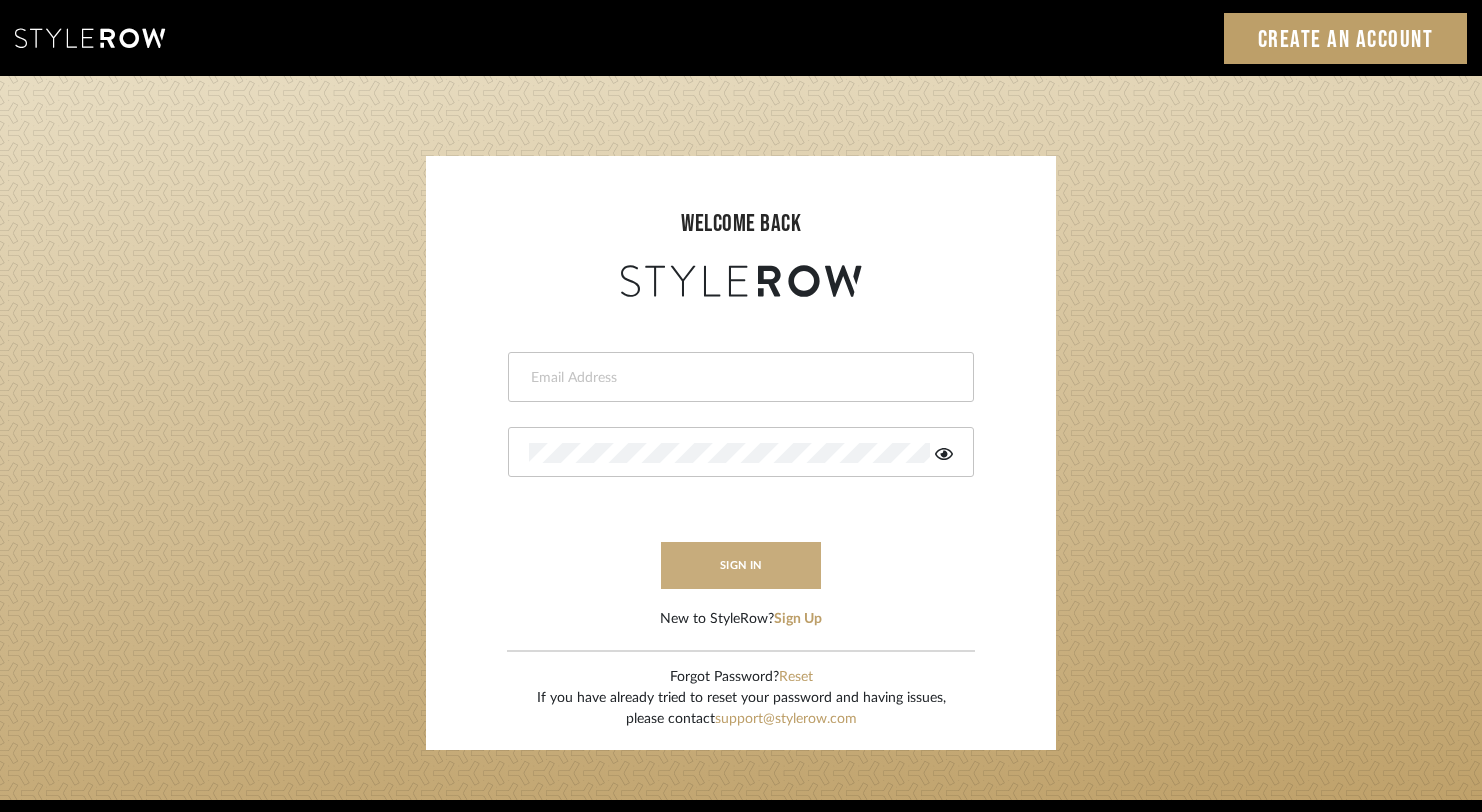 type on "[EMAIL]" 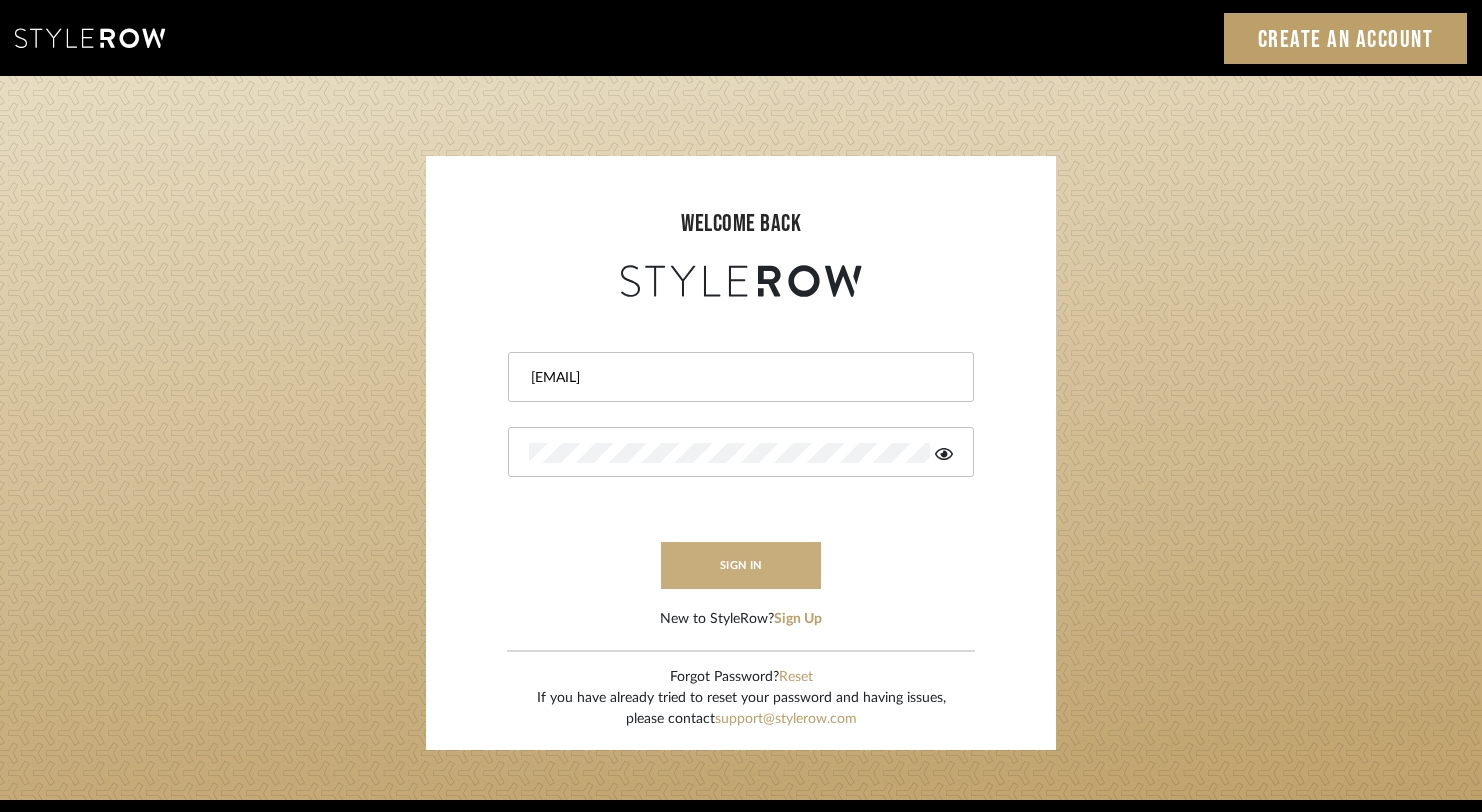 click on "sign in" at bounding box center (741, 565) 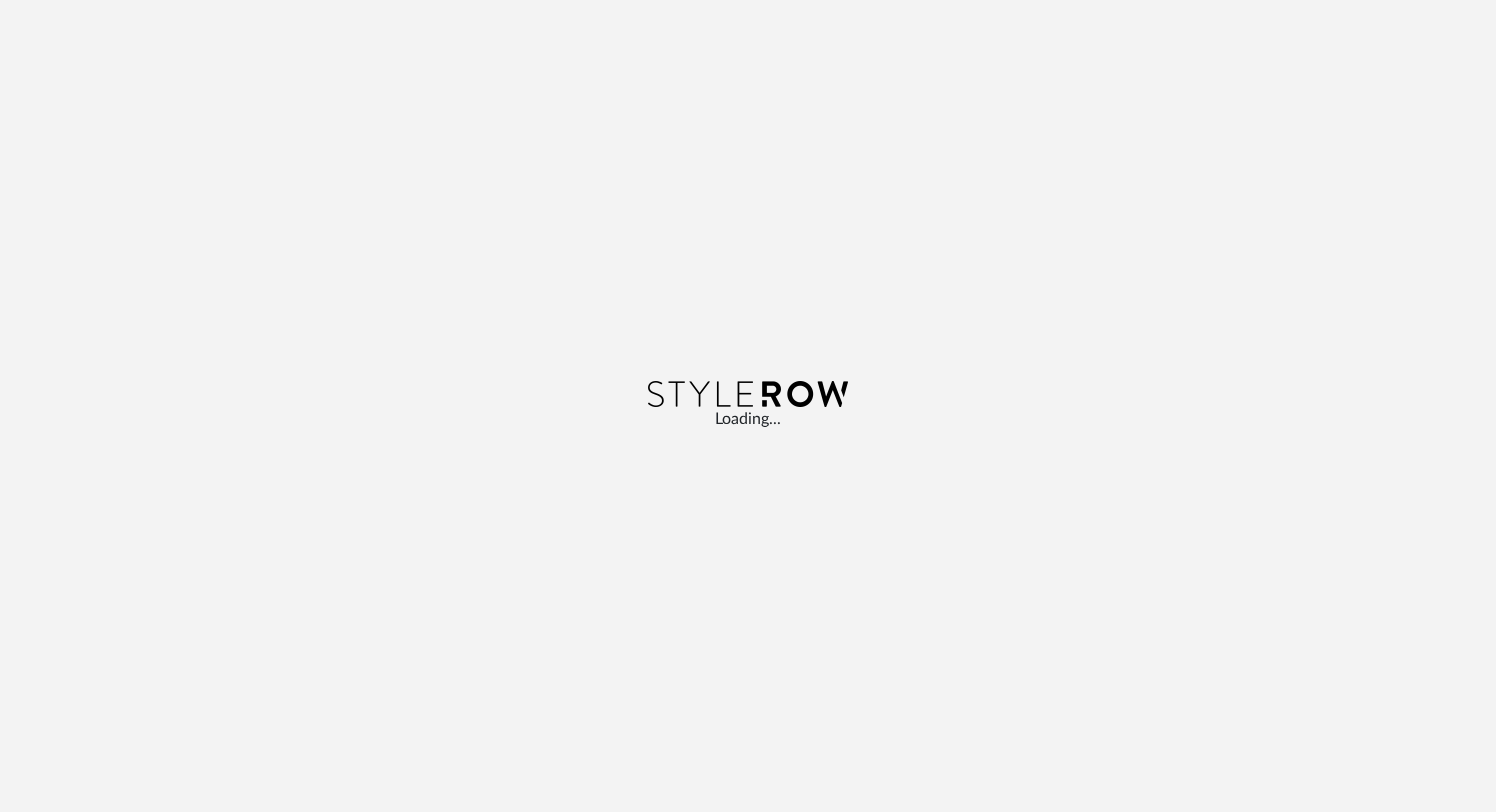 scroll, scrollTop: 0, scrollLeft: 0, axis: both 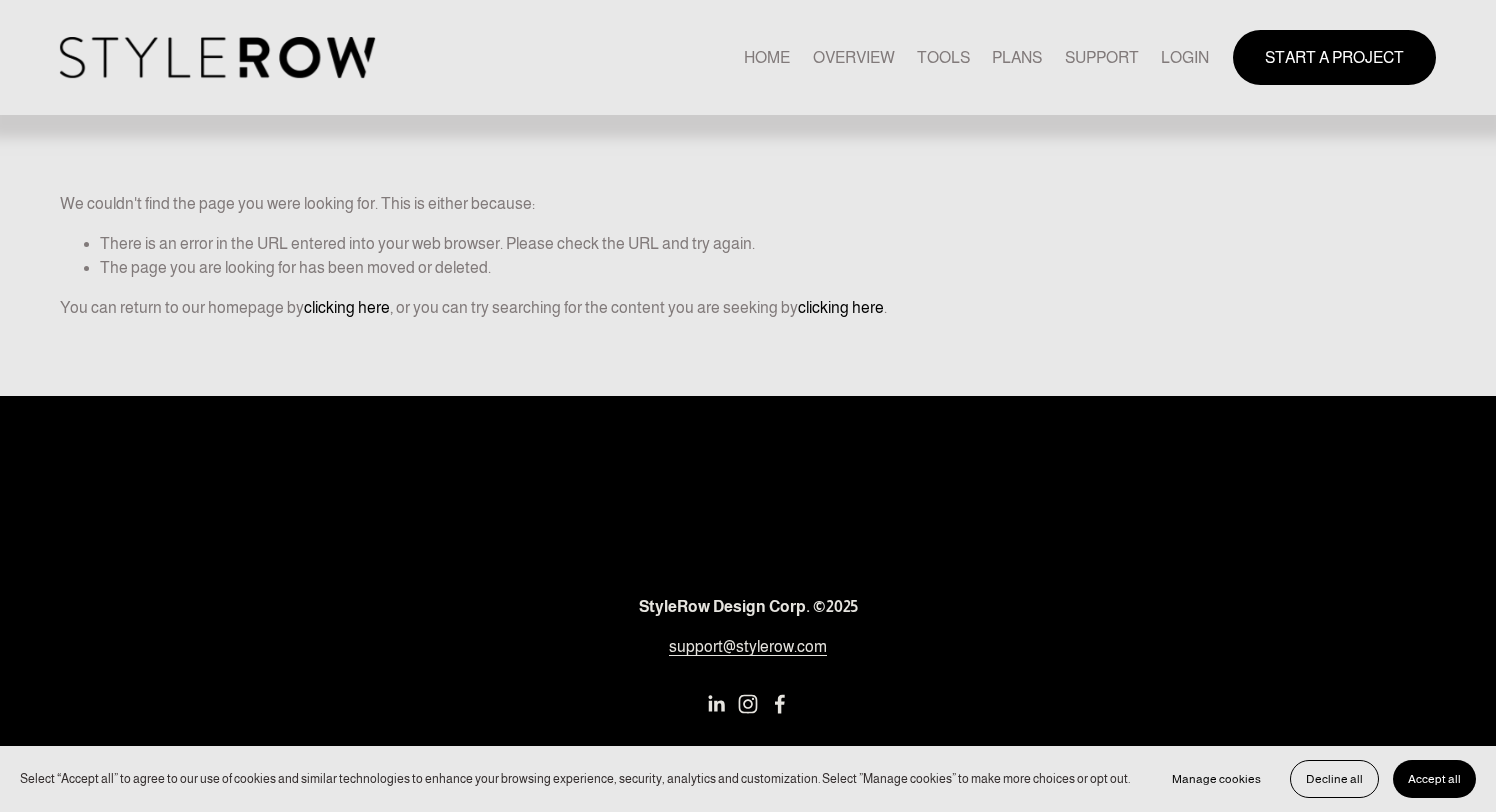 click on "LOGIN" at bounding box center (1185, 57) 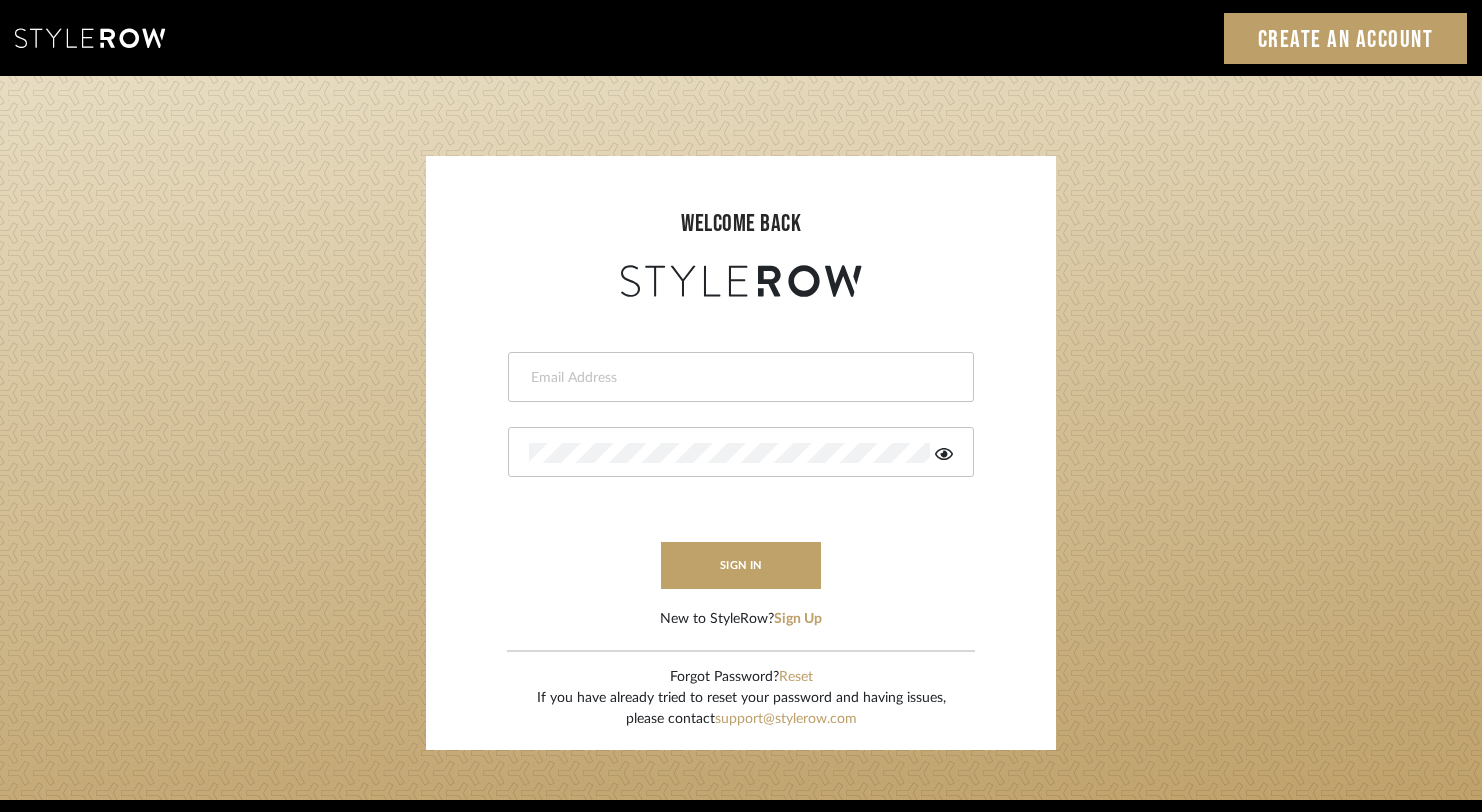 scroll, scrollTop: 0, scrollLeft: 0, axis: both 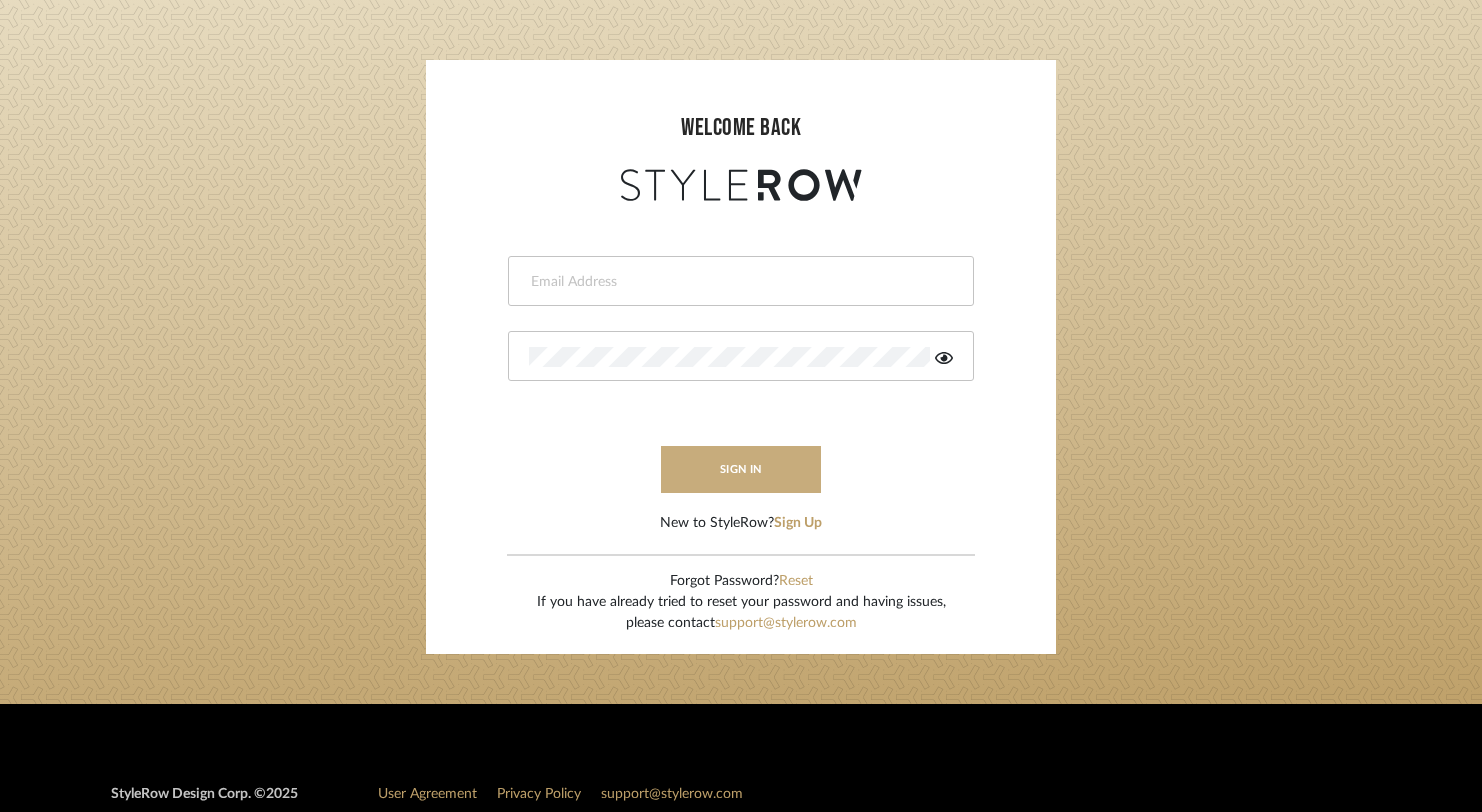 type on "[EMAIL]" 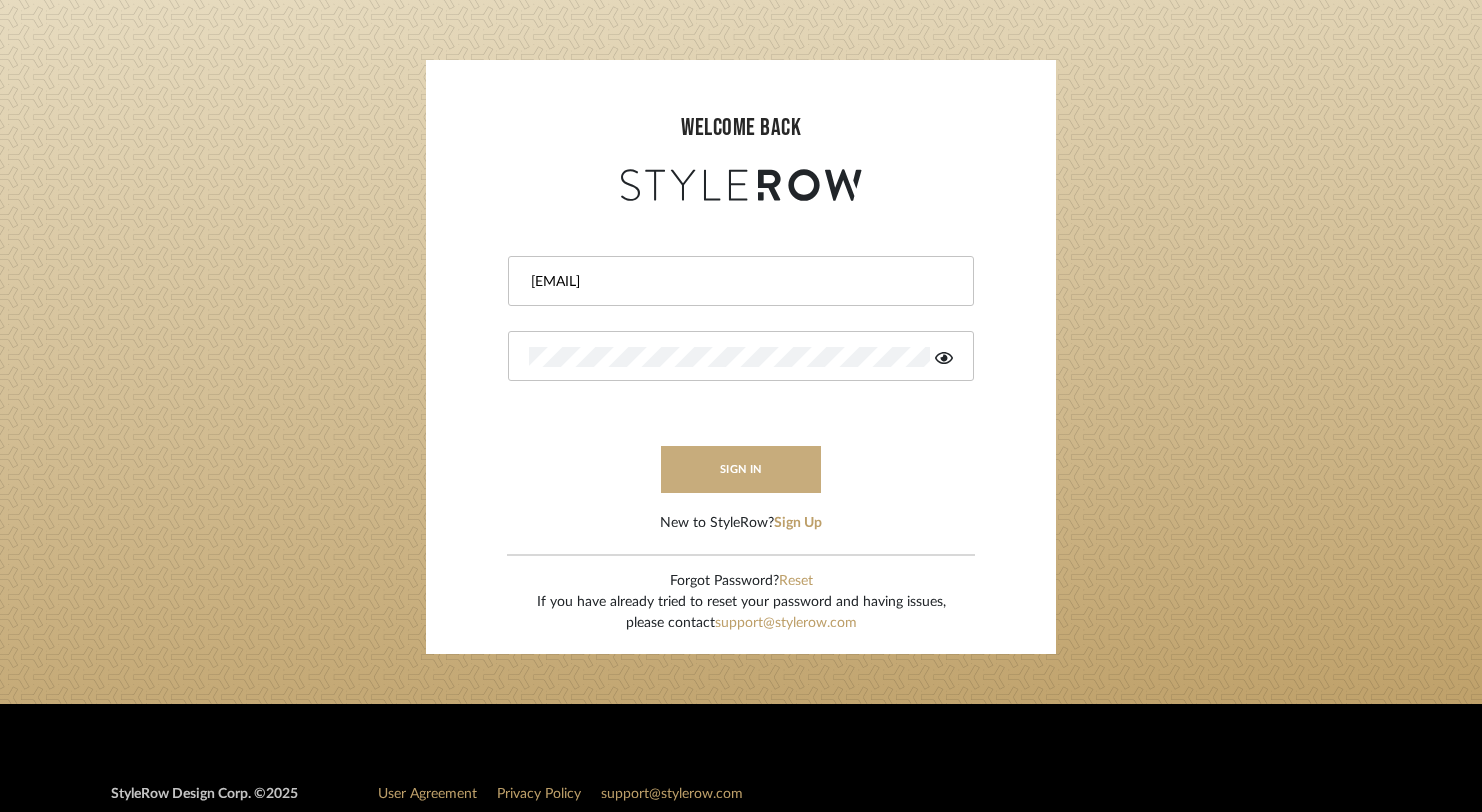click on "sign in" at bounding box center [741, 469] 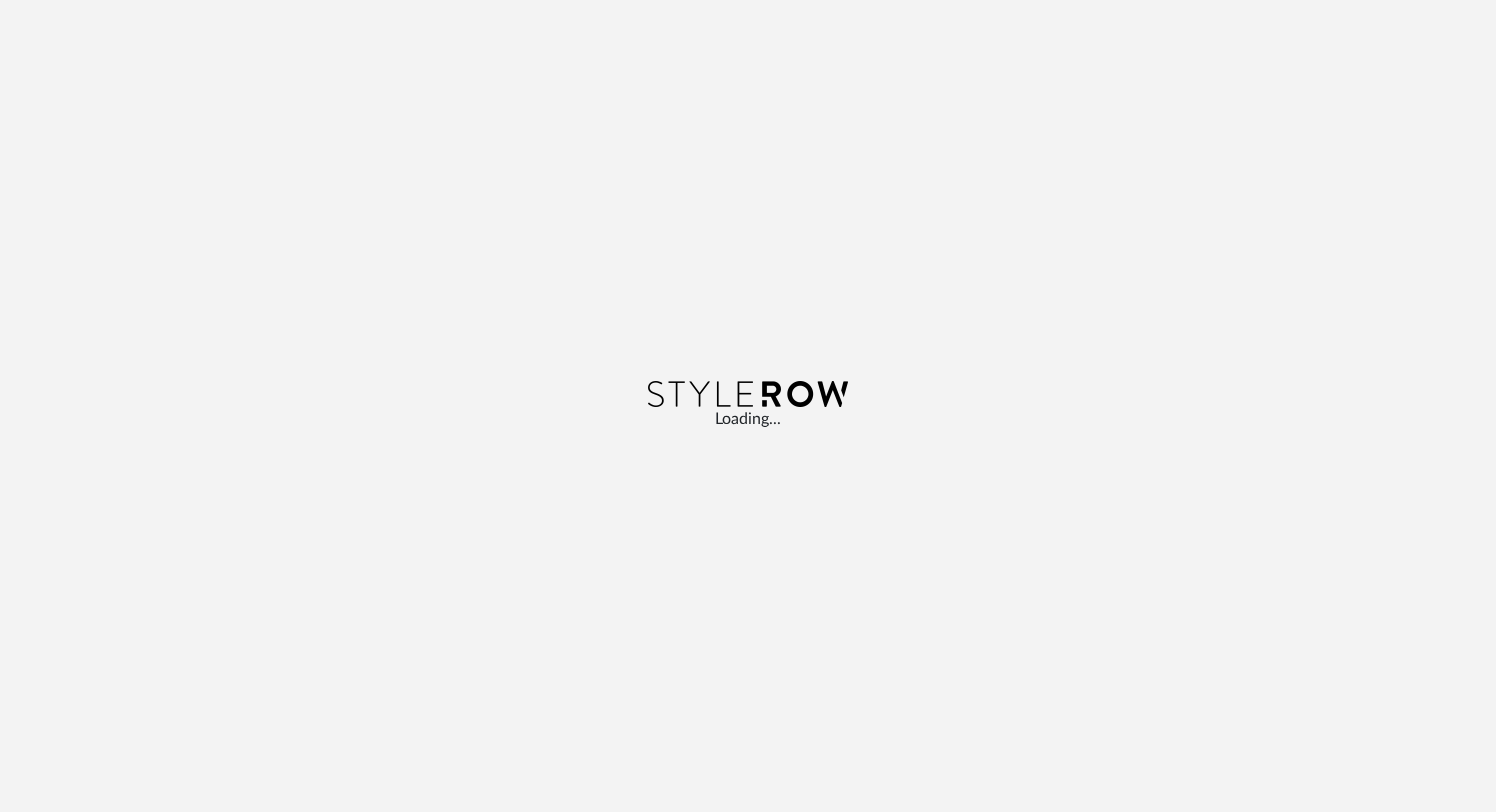 scroll, scrollTop: 0, scrollLeft: 0, axis: both 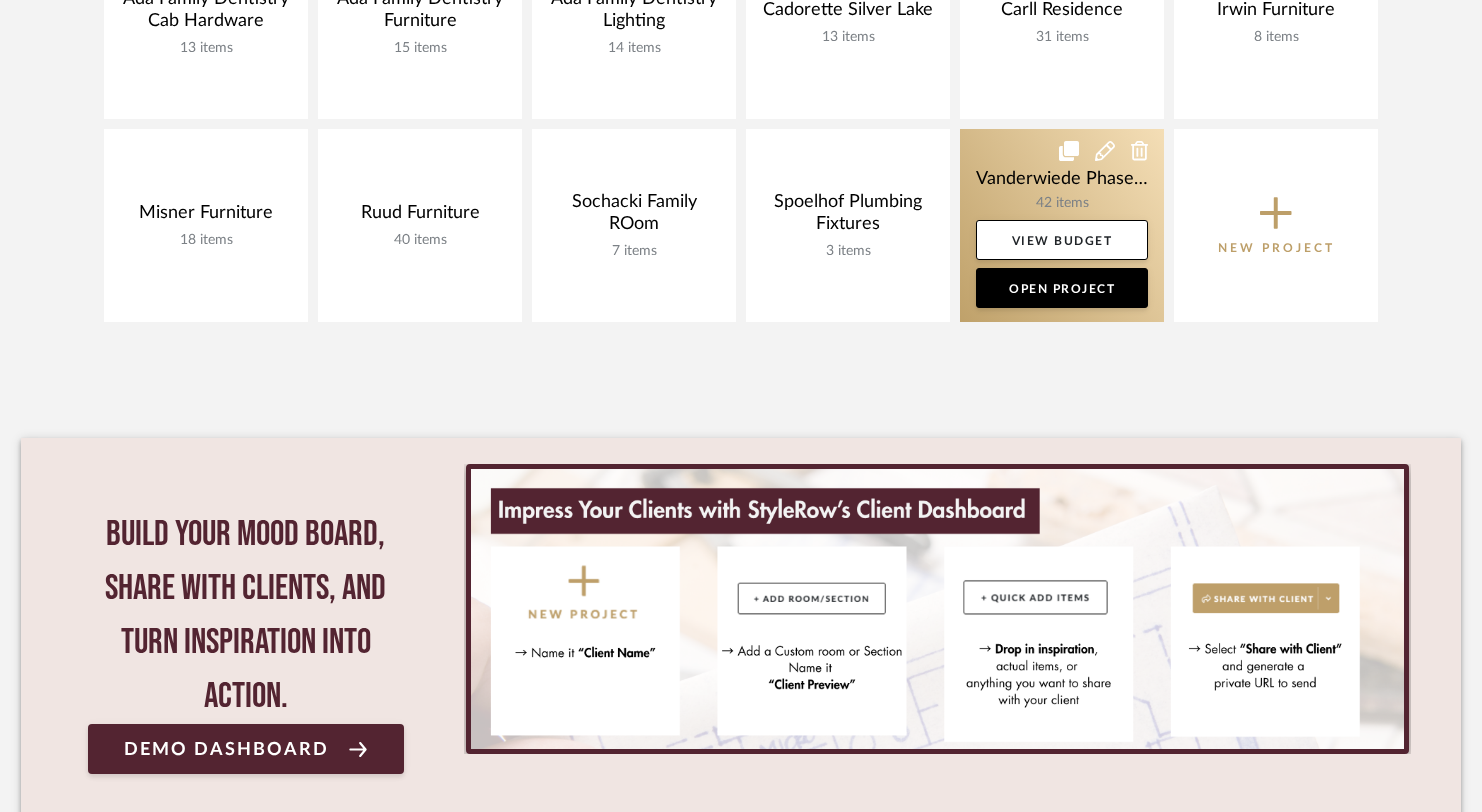click 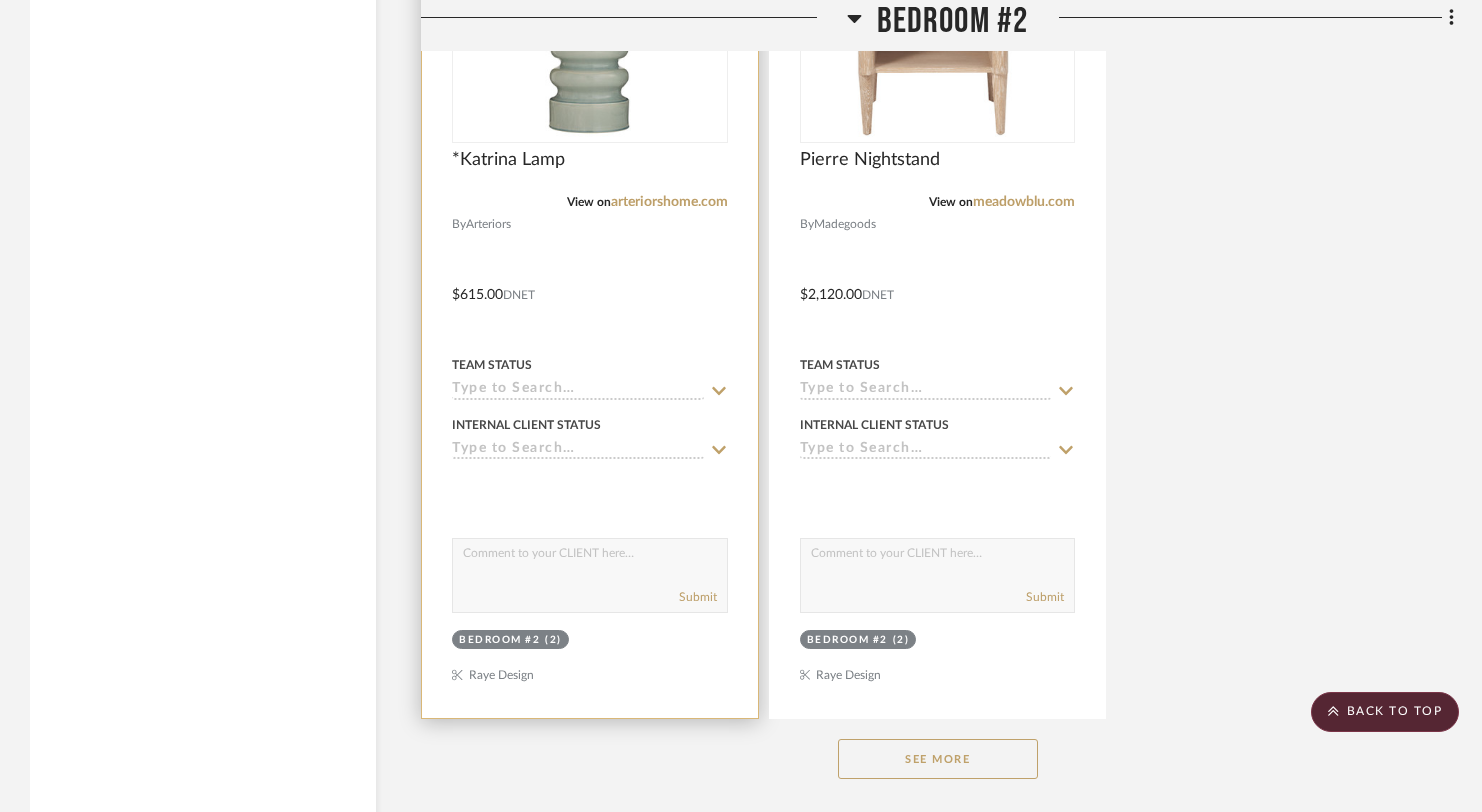 scroll, scrollTop: 11871, scrollLeft: 0, axis: vertical 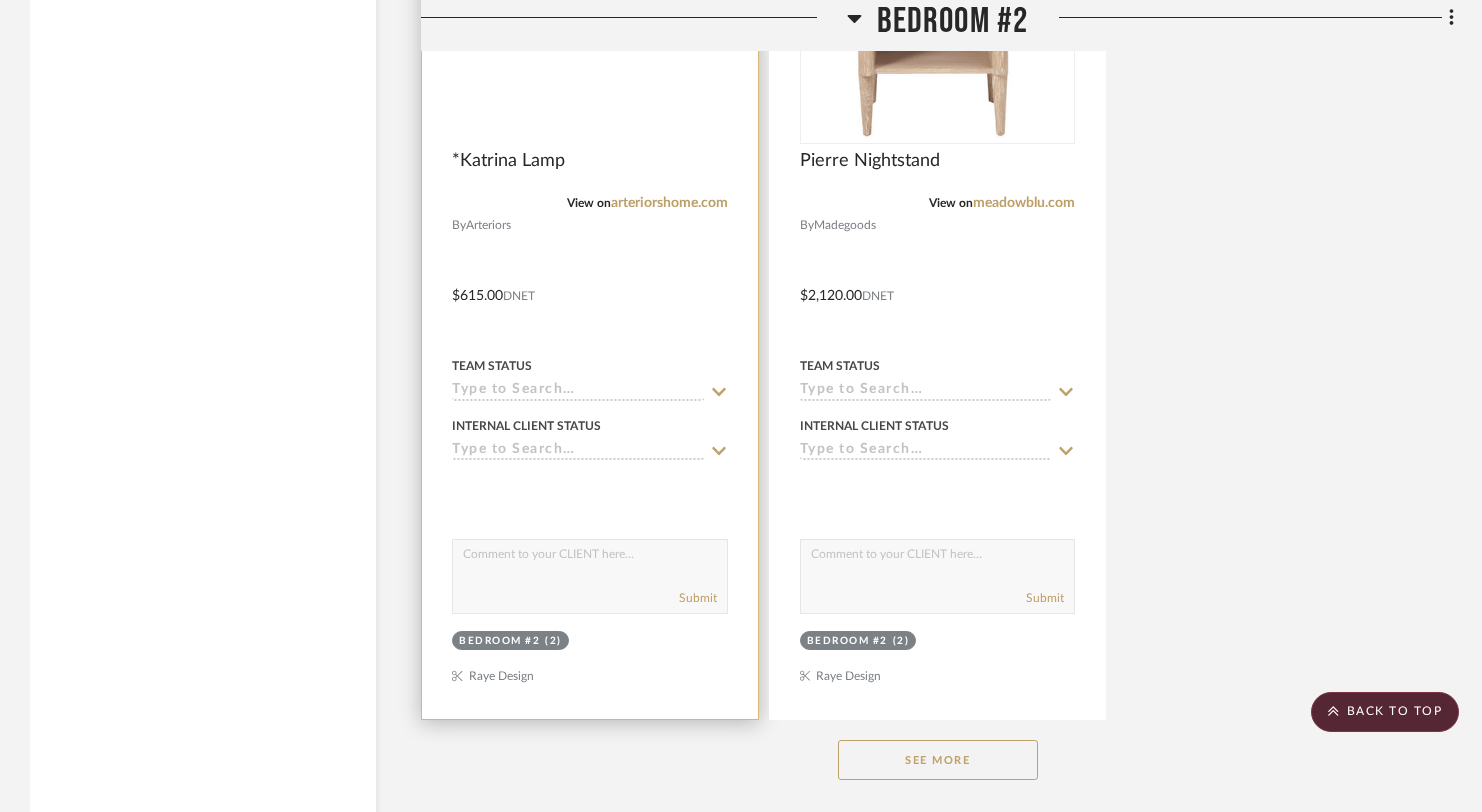 click at bounding box center [0, 0] 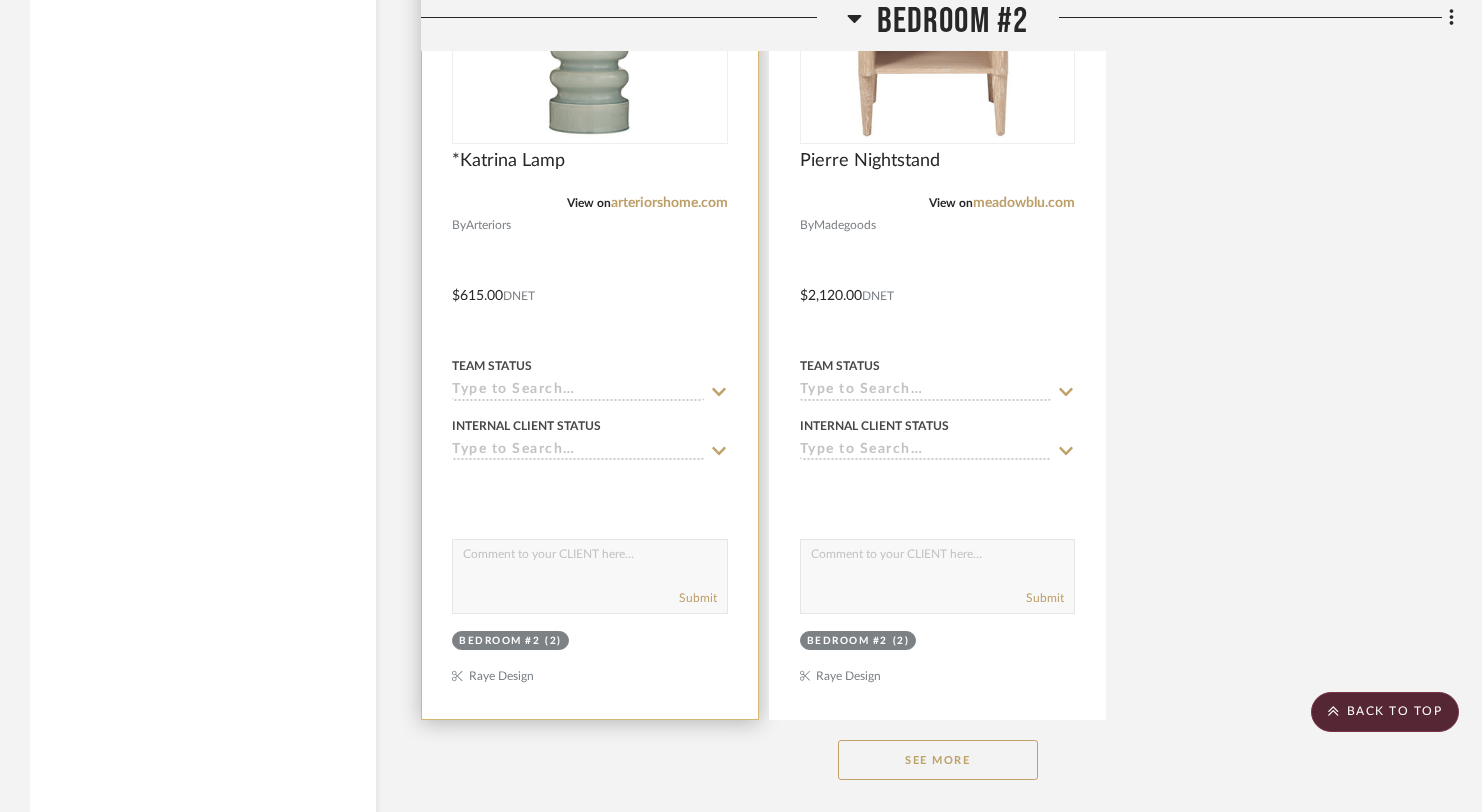 click at bounding box center (0, 0) 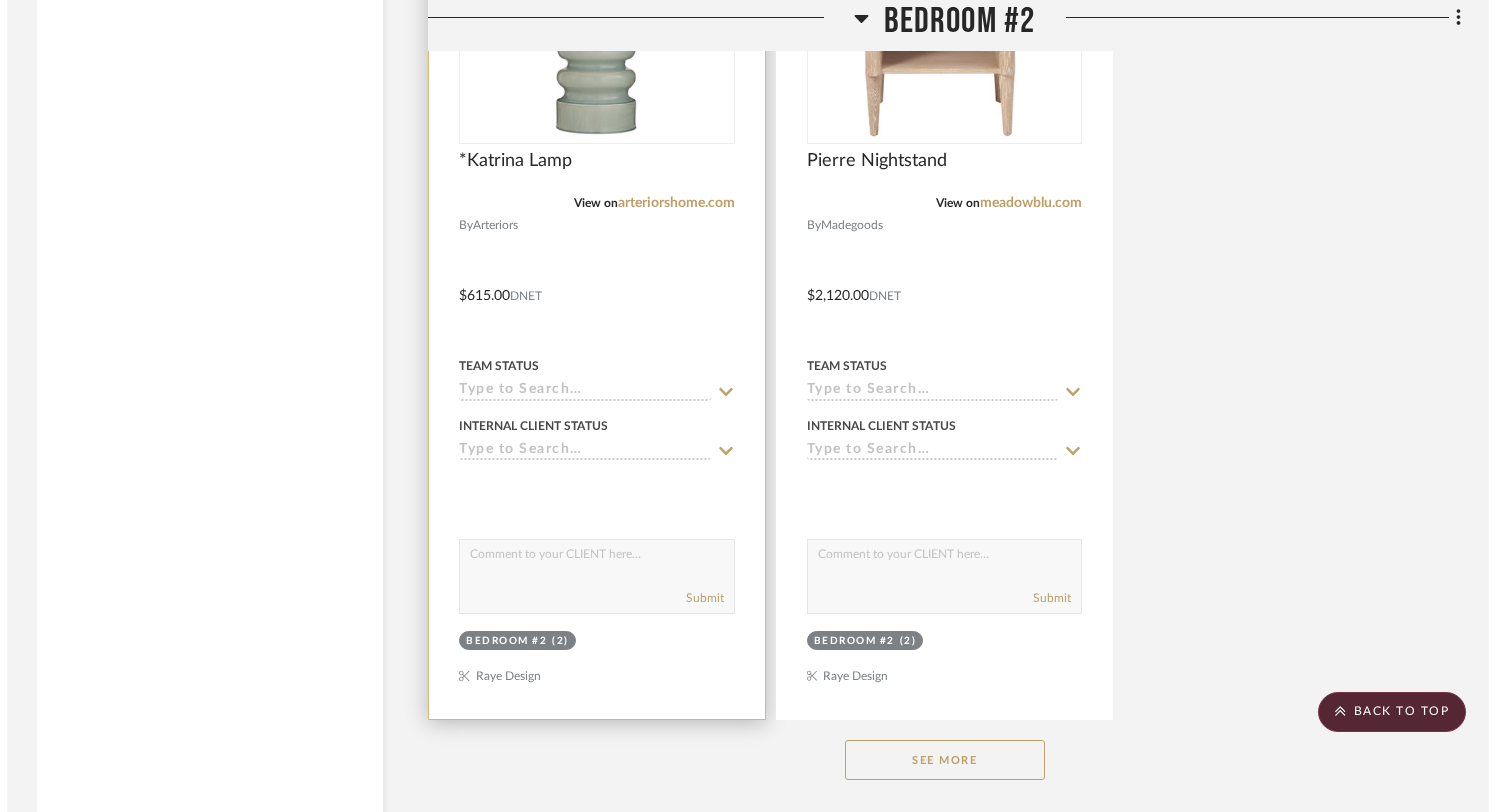 scroll, scrollTop: 0, scrollLeft: 0, axis: both 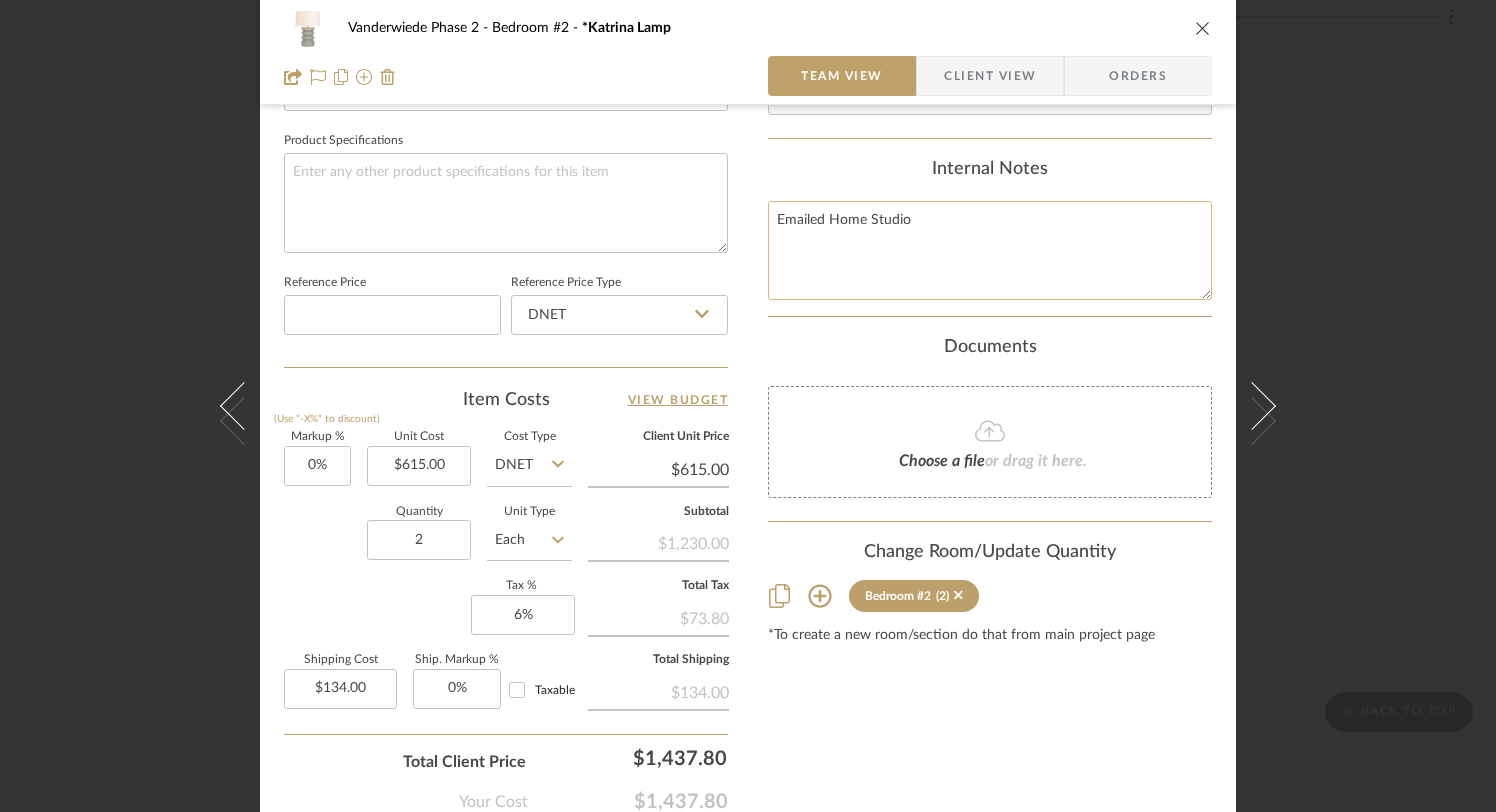 click on "Emailed Home Studio" 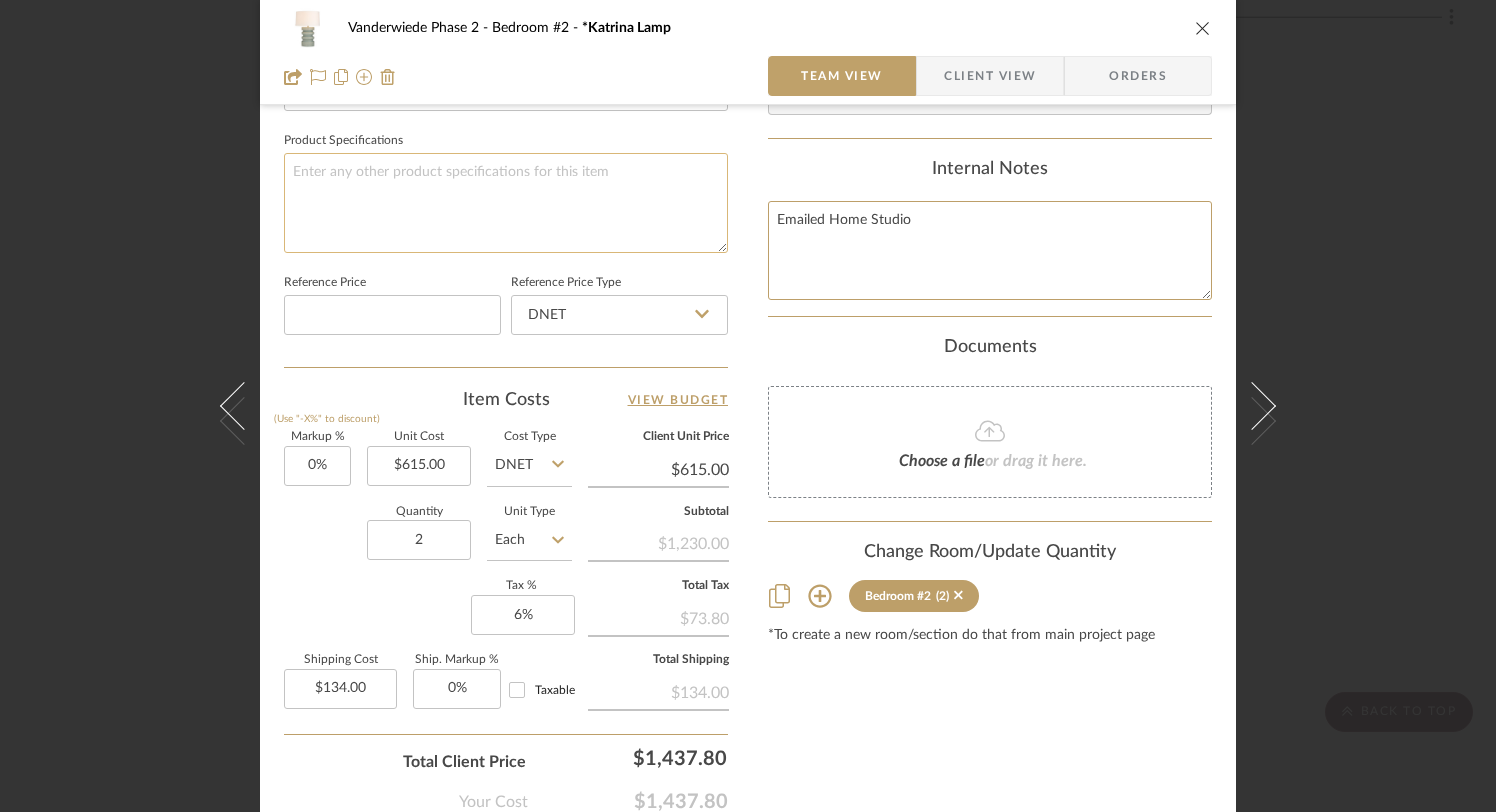 drag, startPoint x: 931, startPoint y: 214, endPoint x: 716, endPoint y: 191, distance: 216.22673 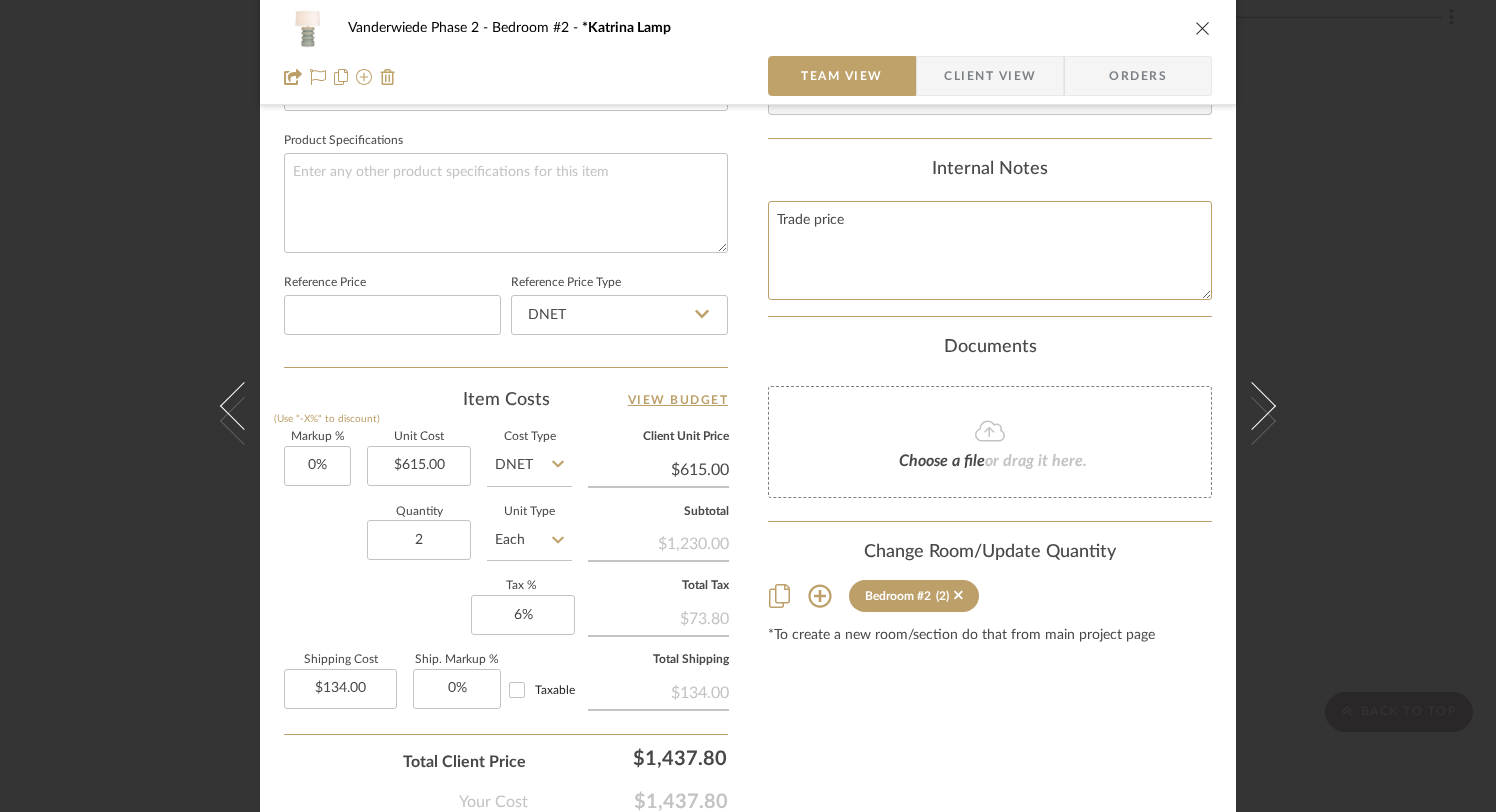 type on "Trade price" 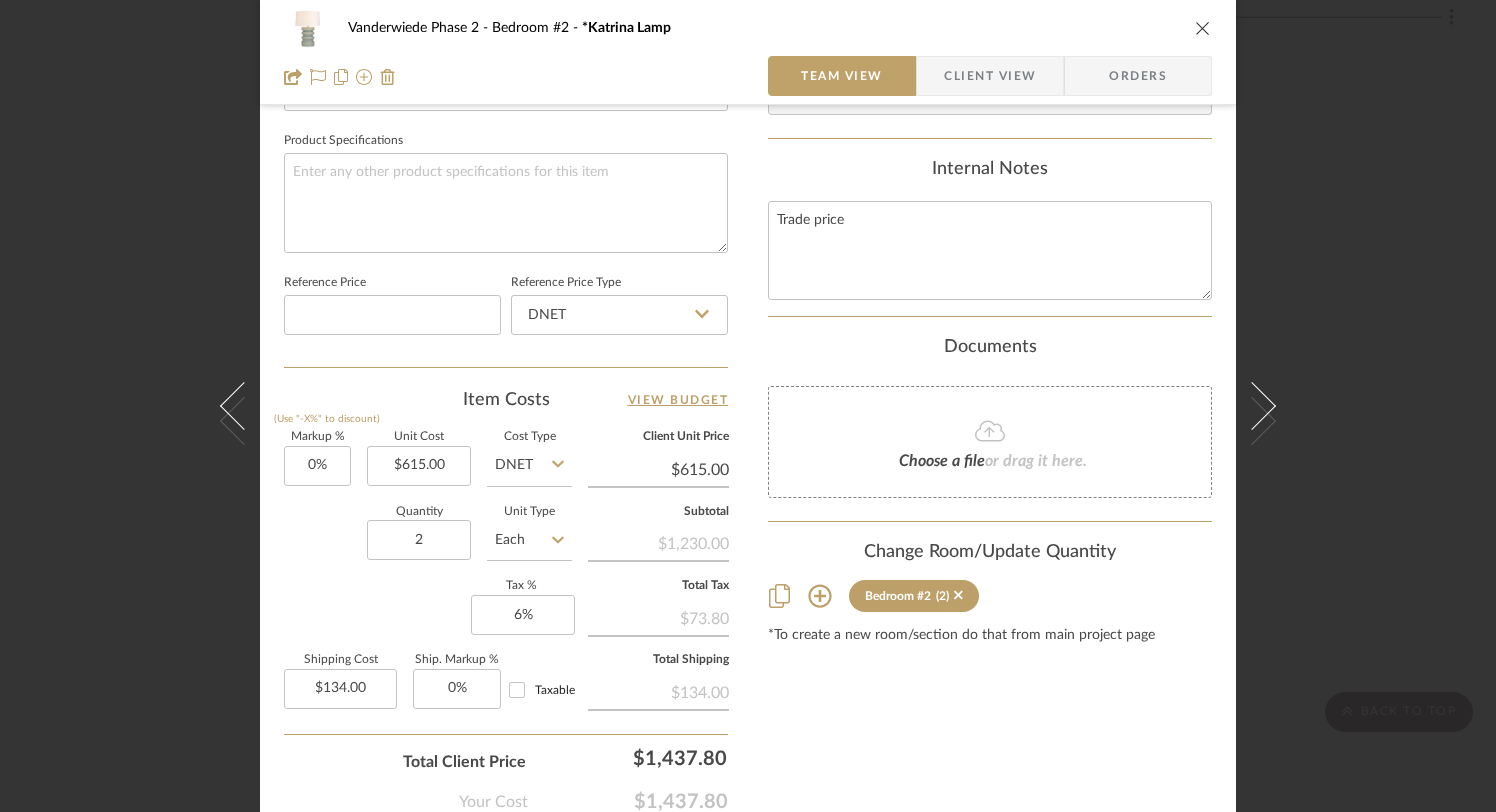 type 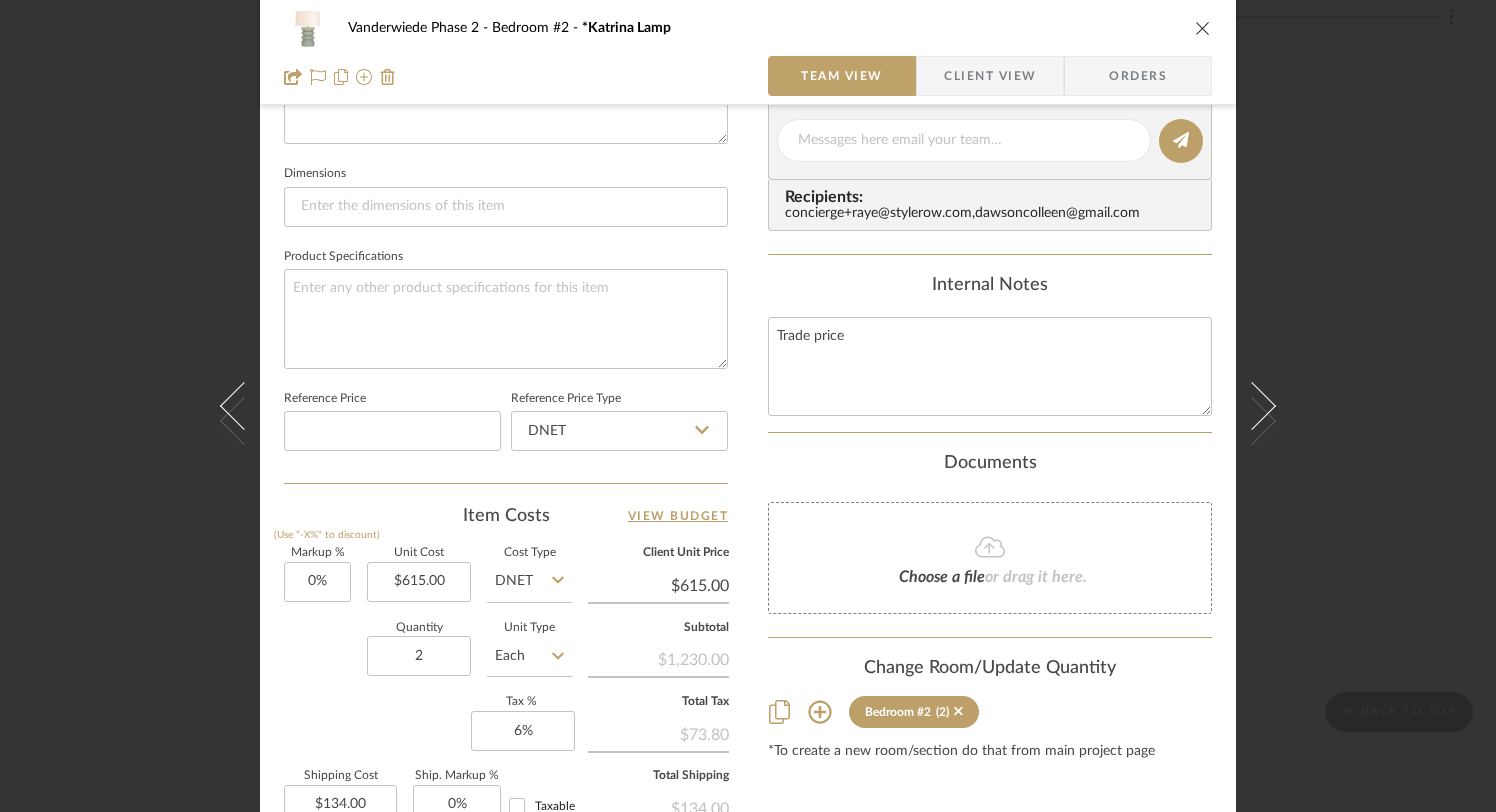 scroll, scrollTop: 830, scrollLeft: 0, axis: vertical 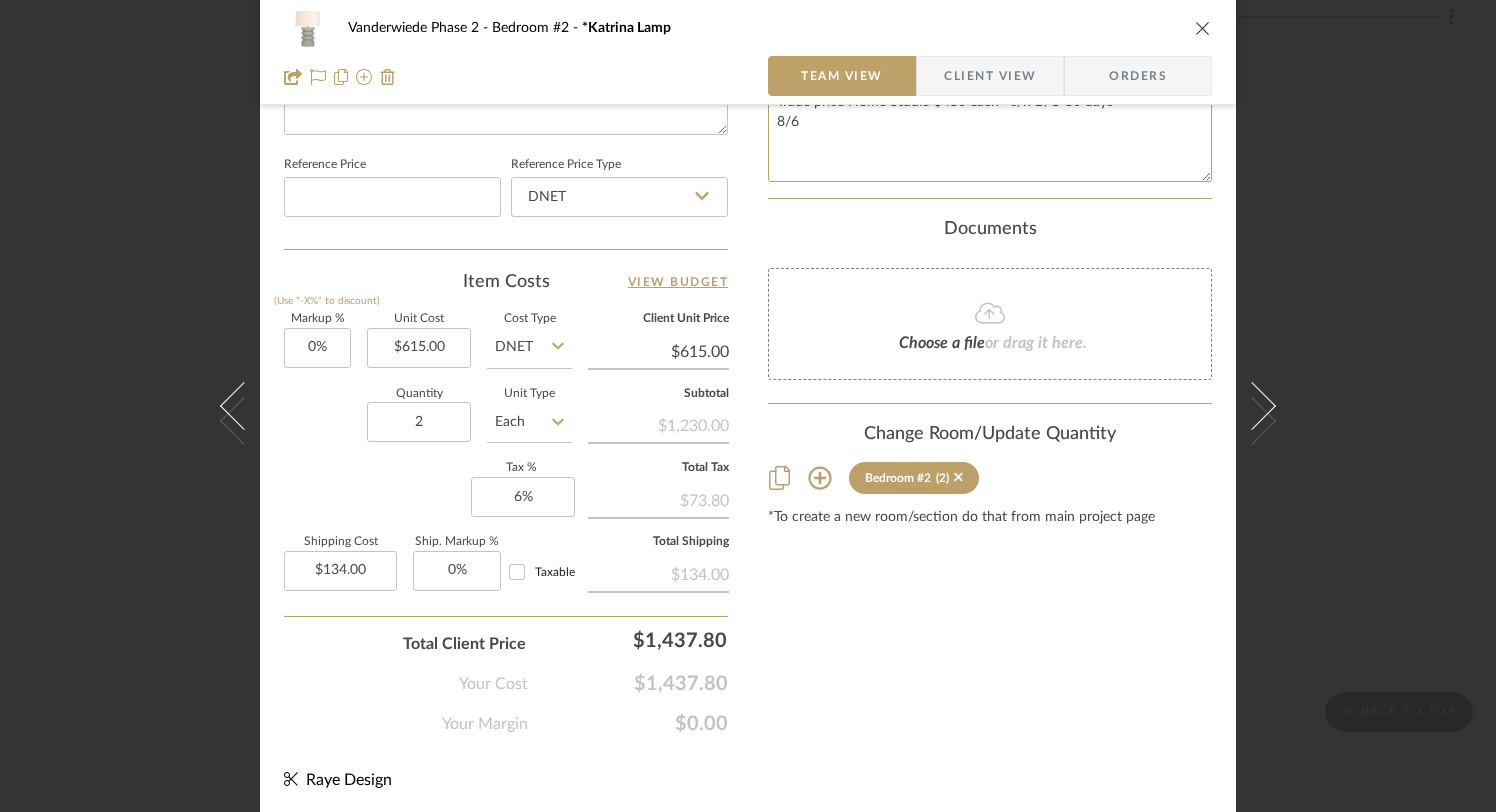 type on "Trade price Home Studio $450 each +s/h B/O 30 days
8/6" 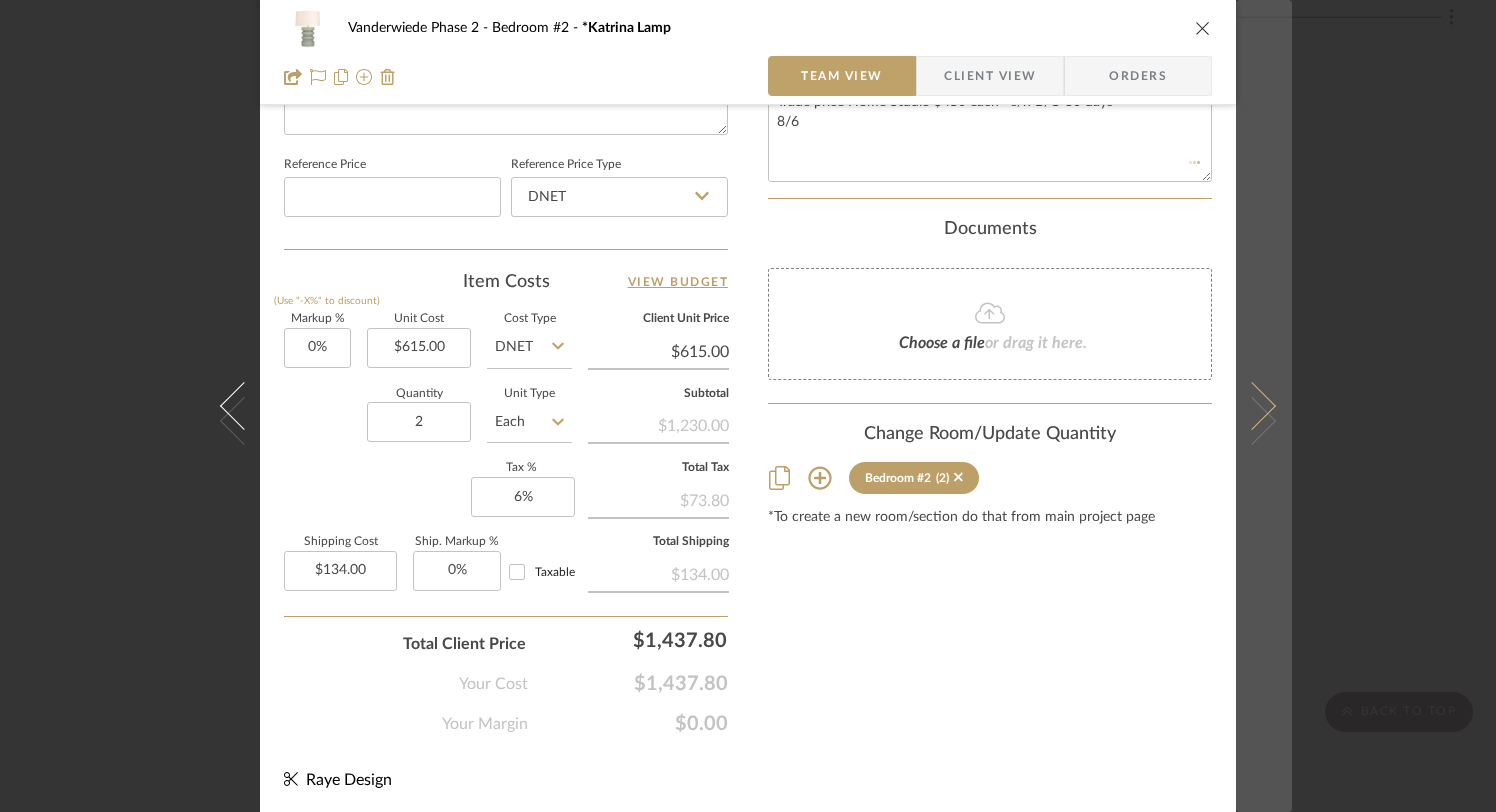 click at bounding box center [1252, 406] 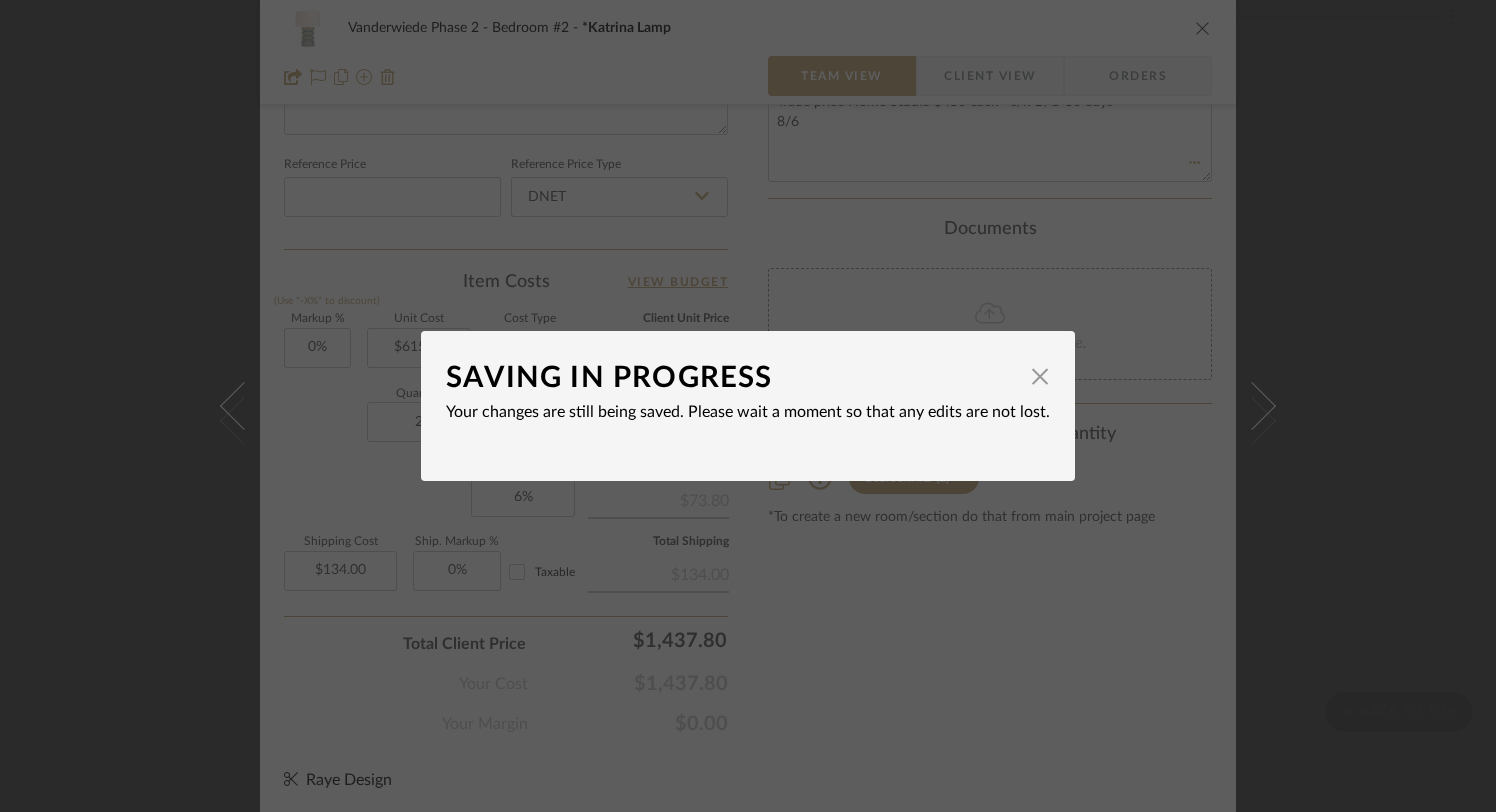 type 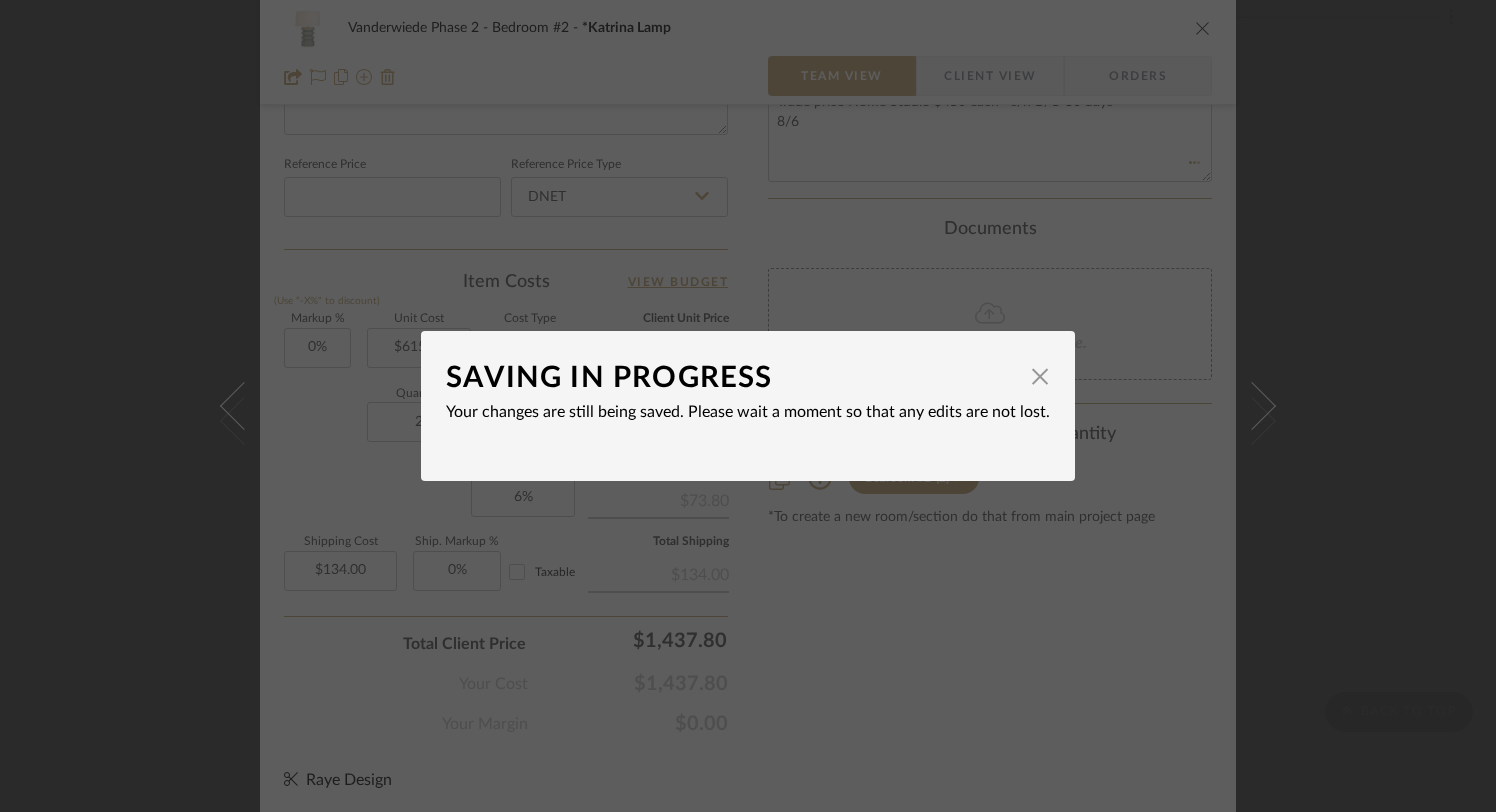 type 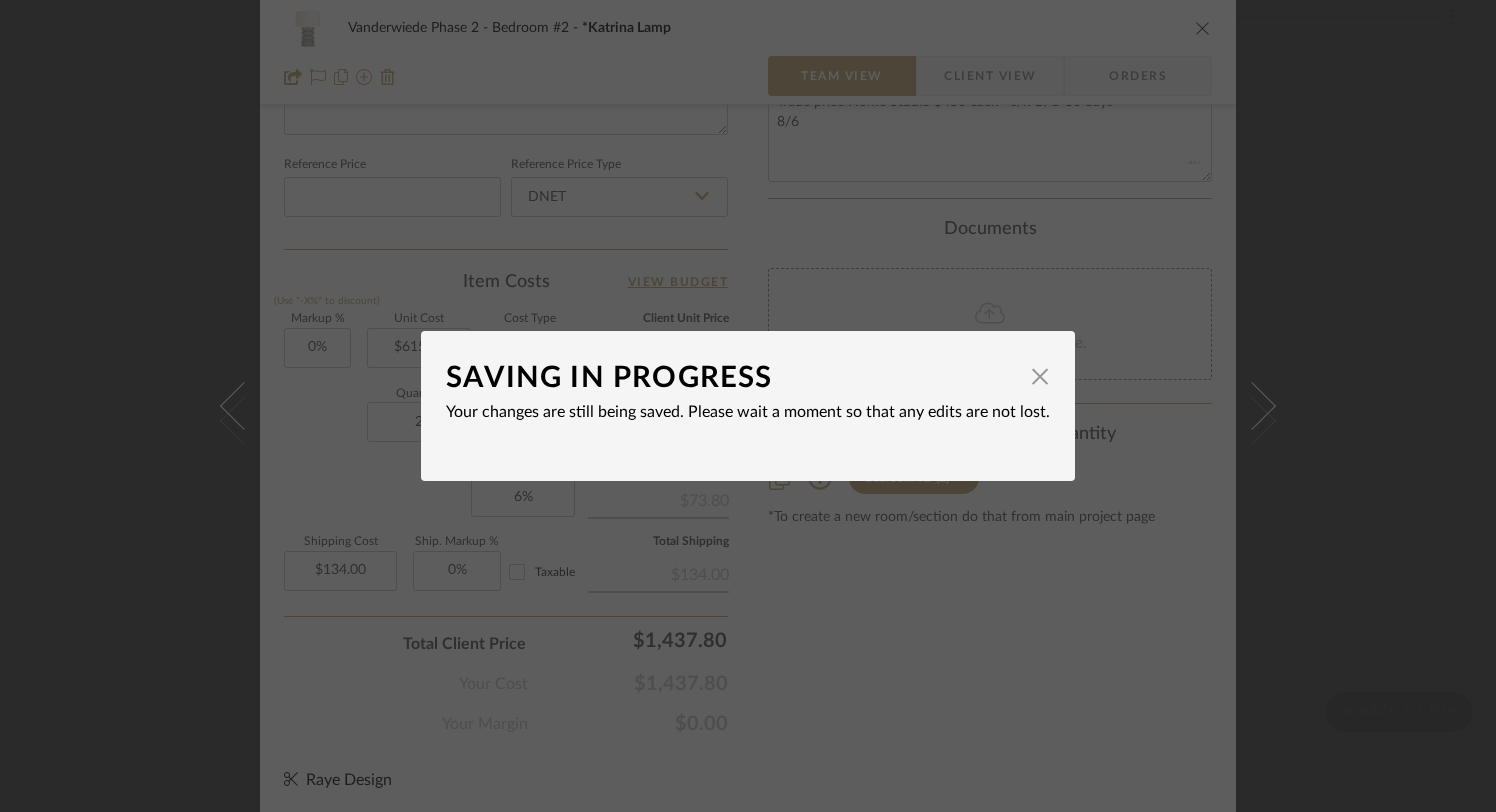 type 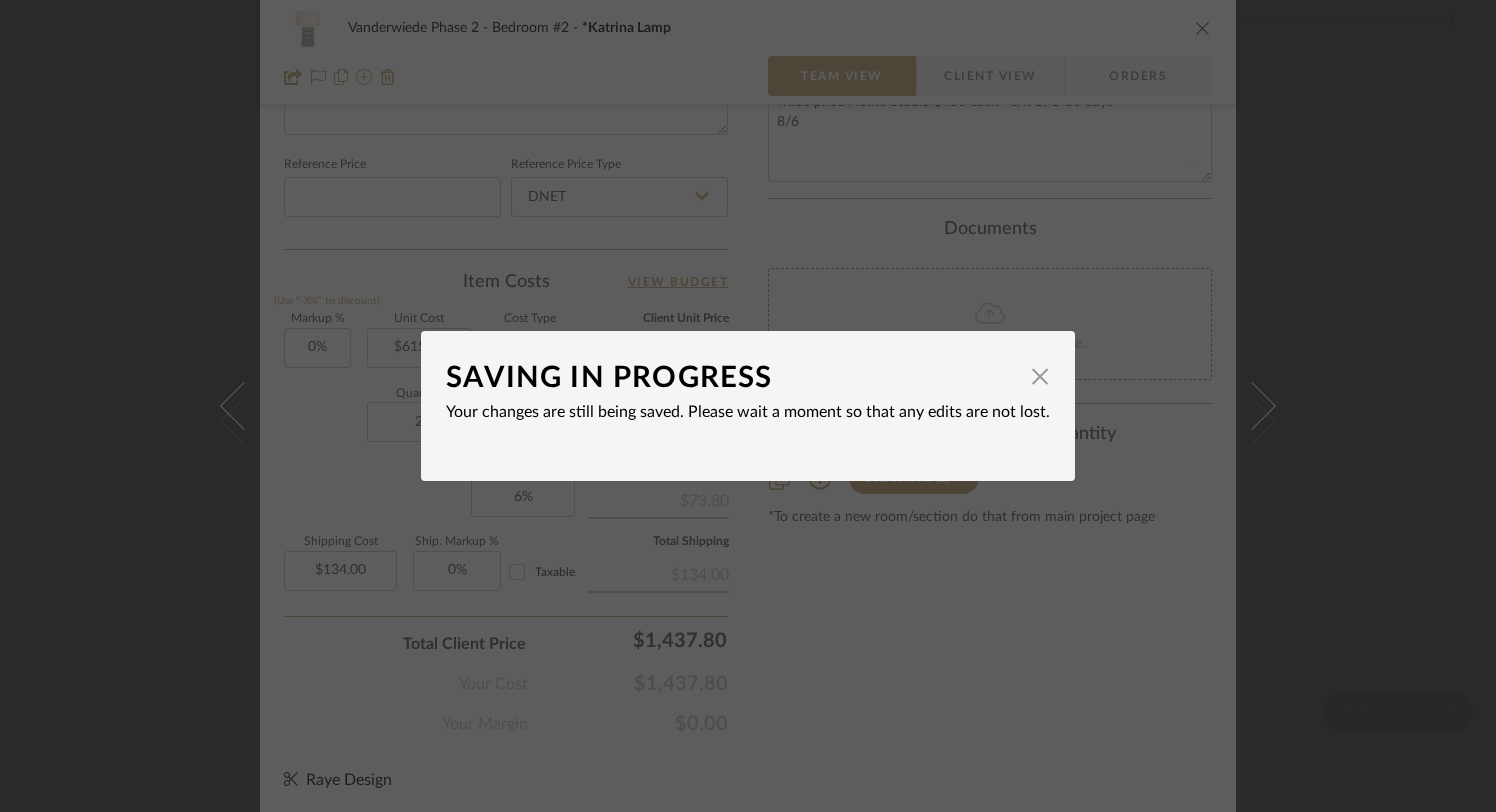 type 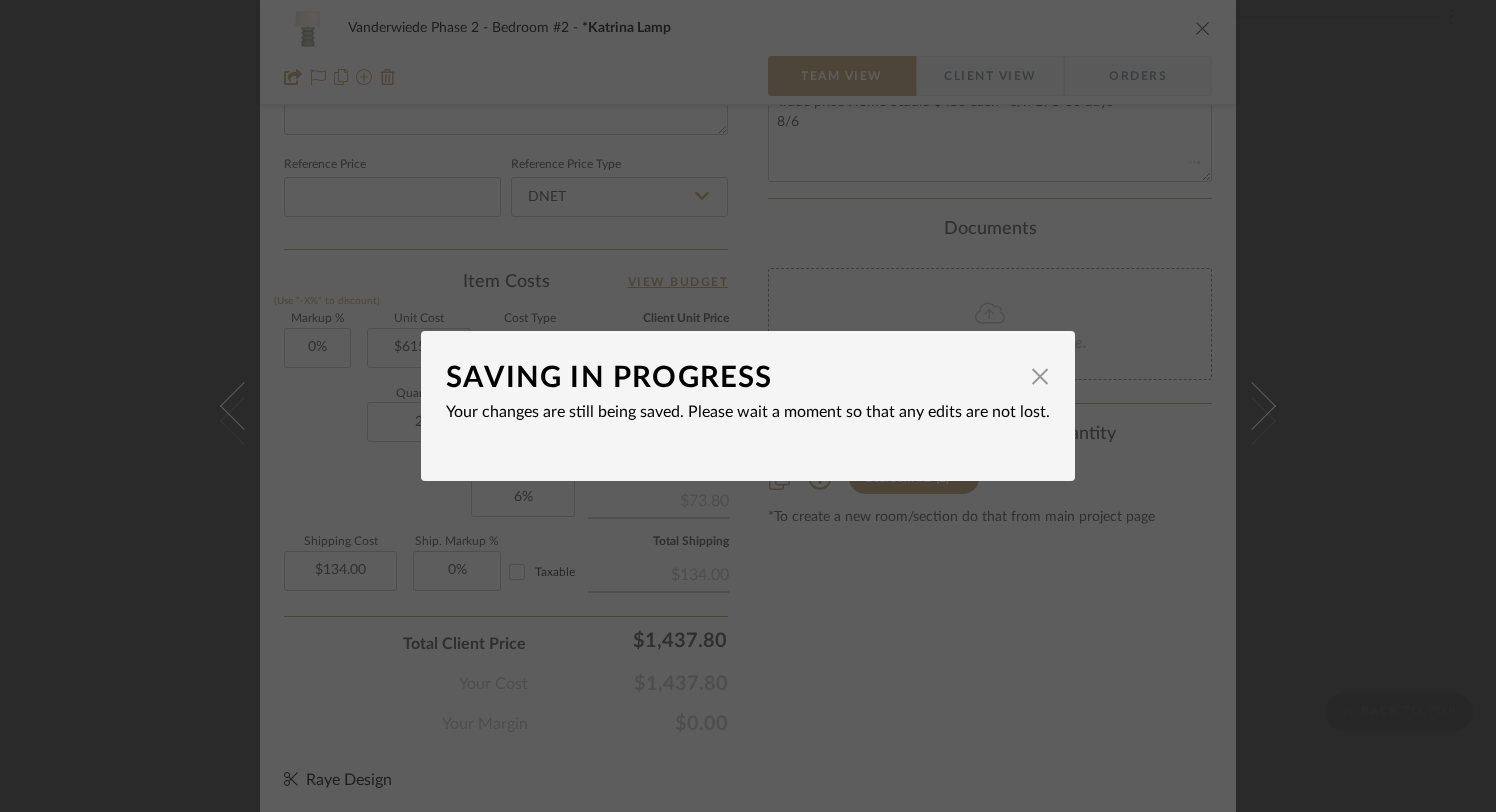 type 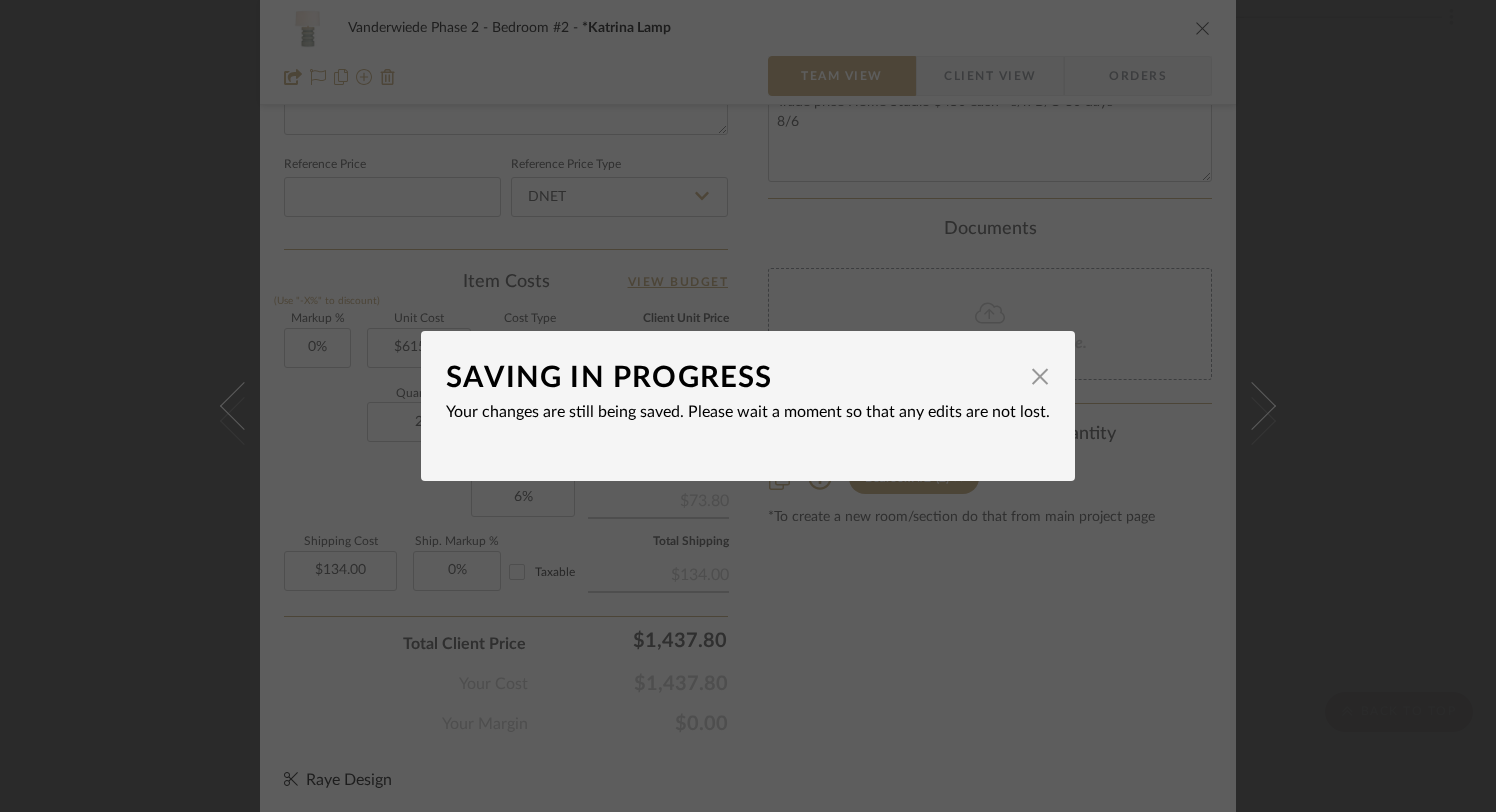 click on "SAVING IN PROGRESS × Your changes are still being saved. Please wait a moment so that any edits are not lost." at bounding box center [748, 406] 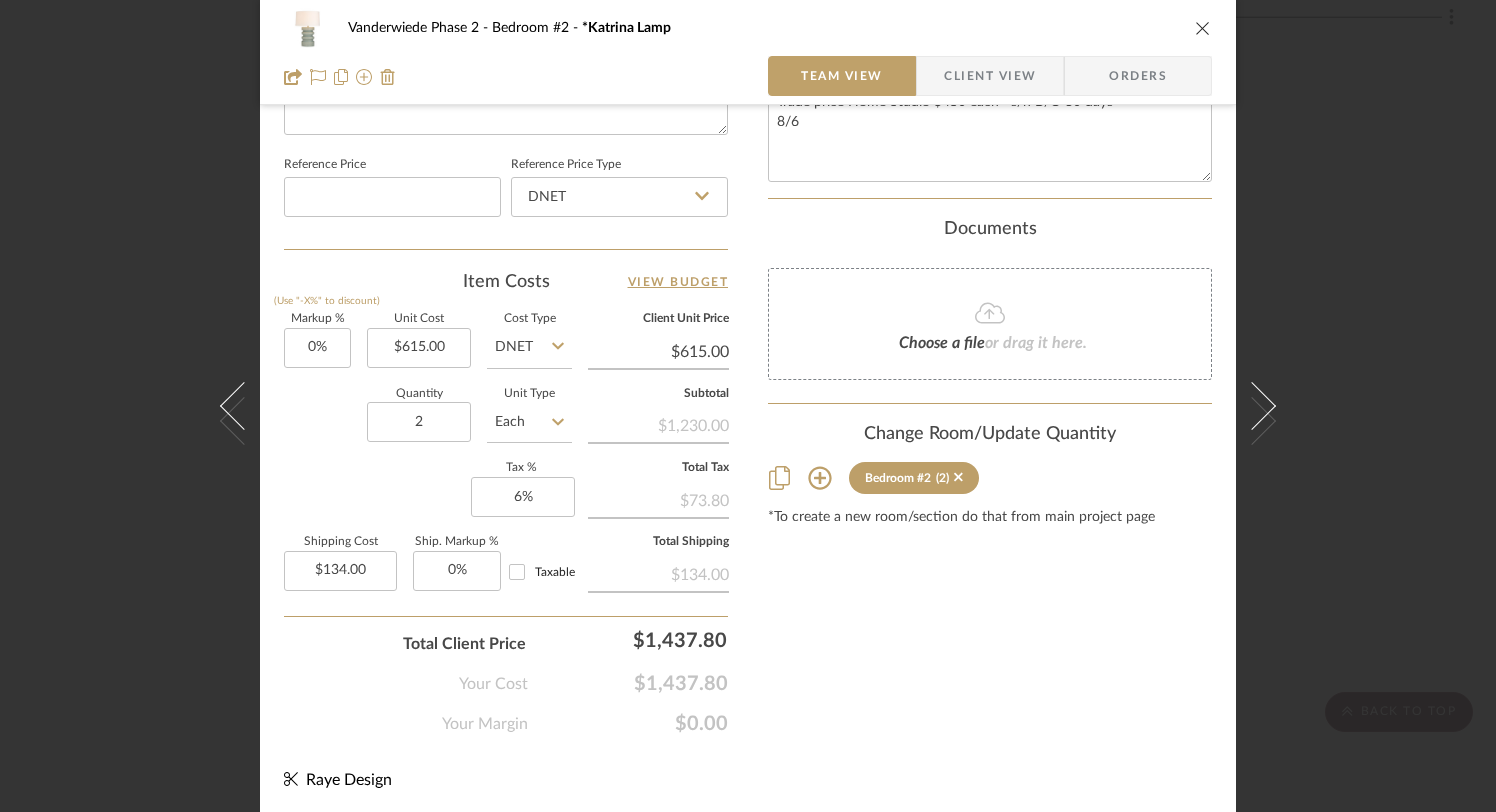 click at bounding box center (1203, 28) 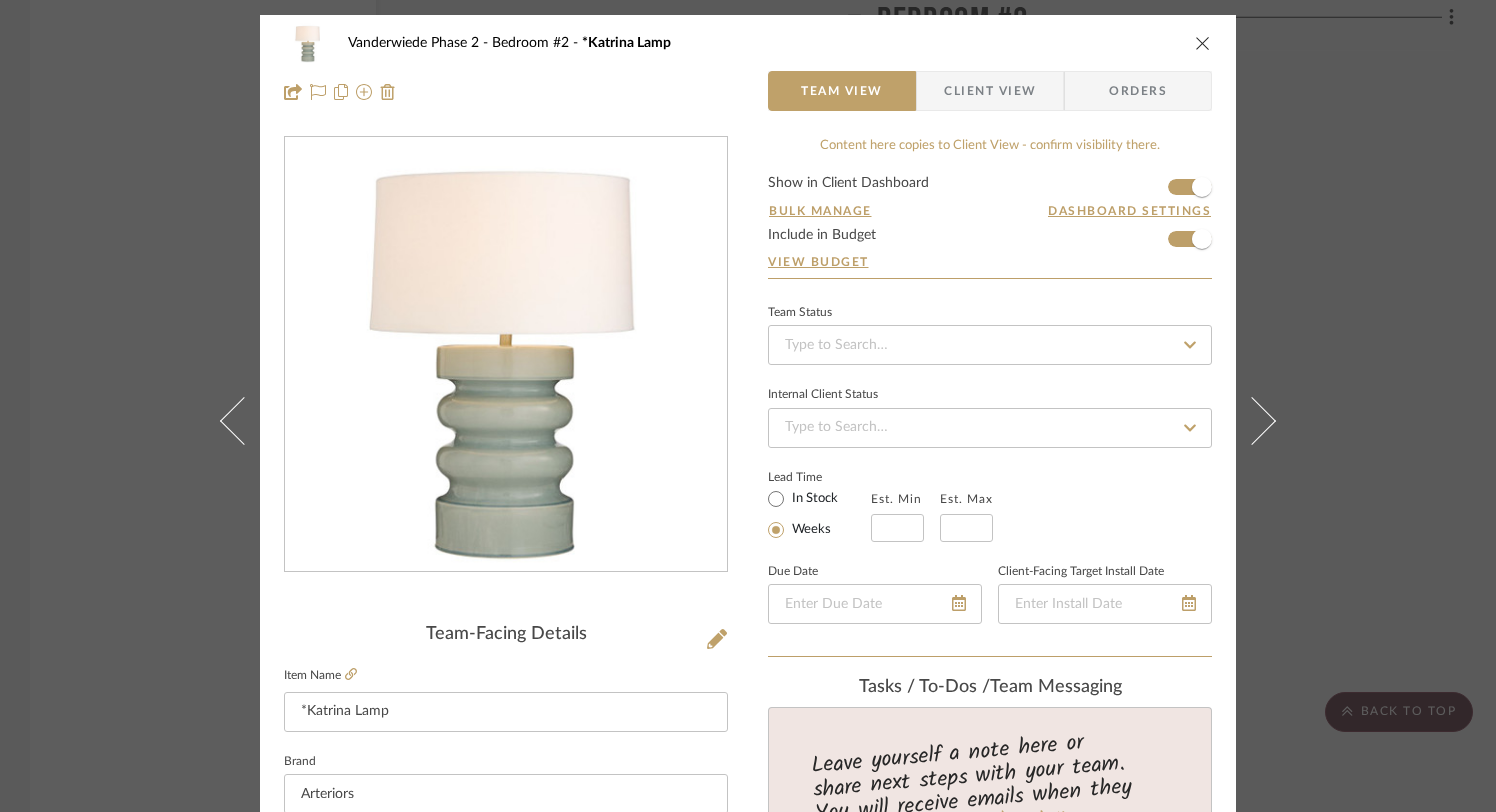 click at bounding box center [1203, 43] 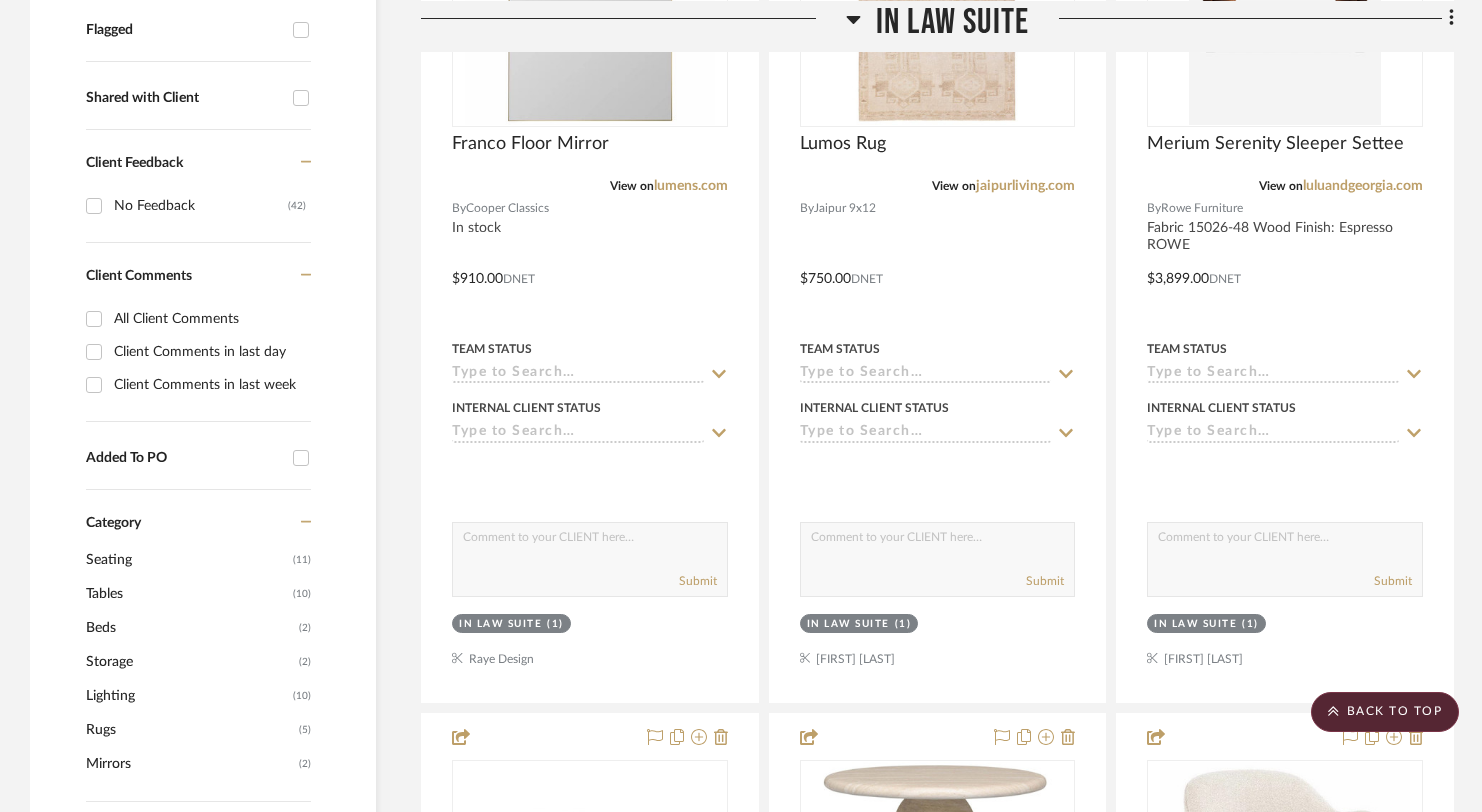 scroll, scrollTop: 717, scrollLeft: 0, axis: vertical 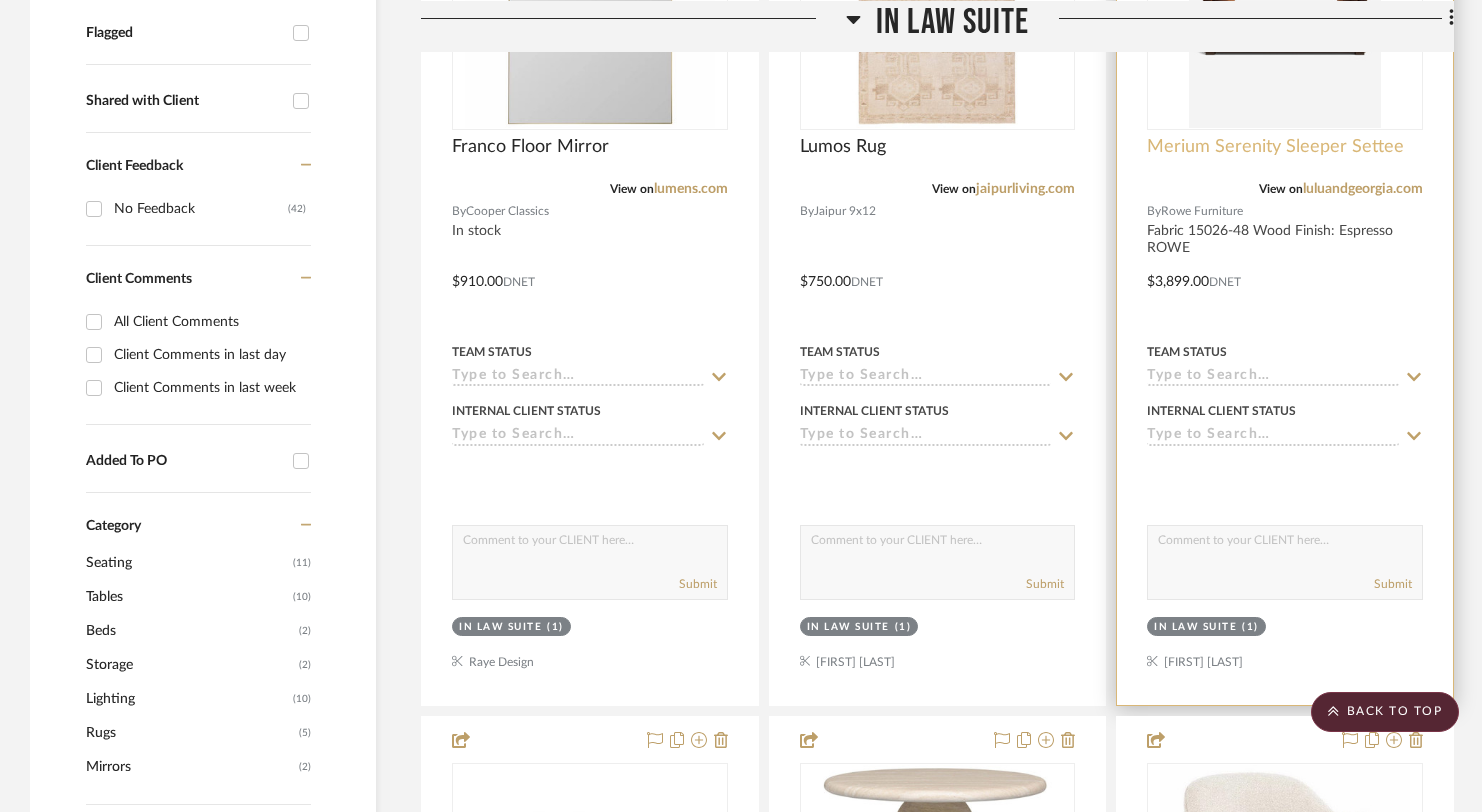 click on "Merium Serenity Sleeper Settee" at bounding box center (1275, 147) 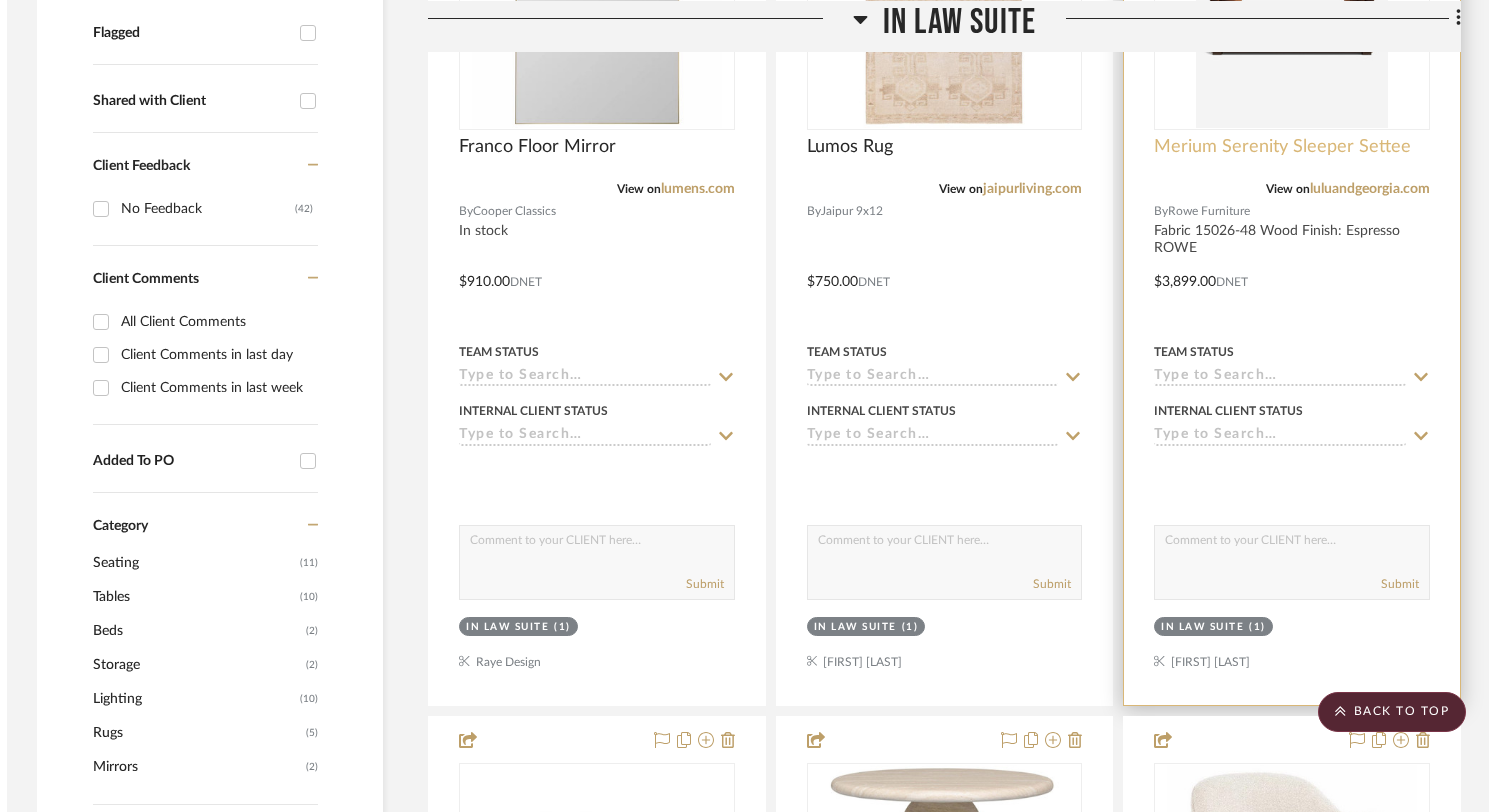 scroll, scrollTop: 0, scrollLeft: 0, axis: both 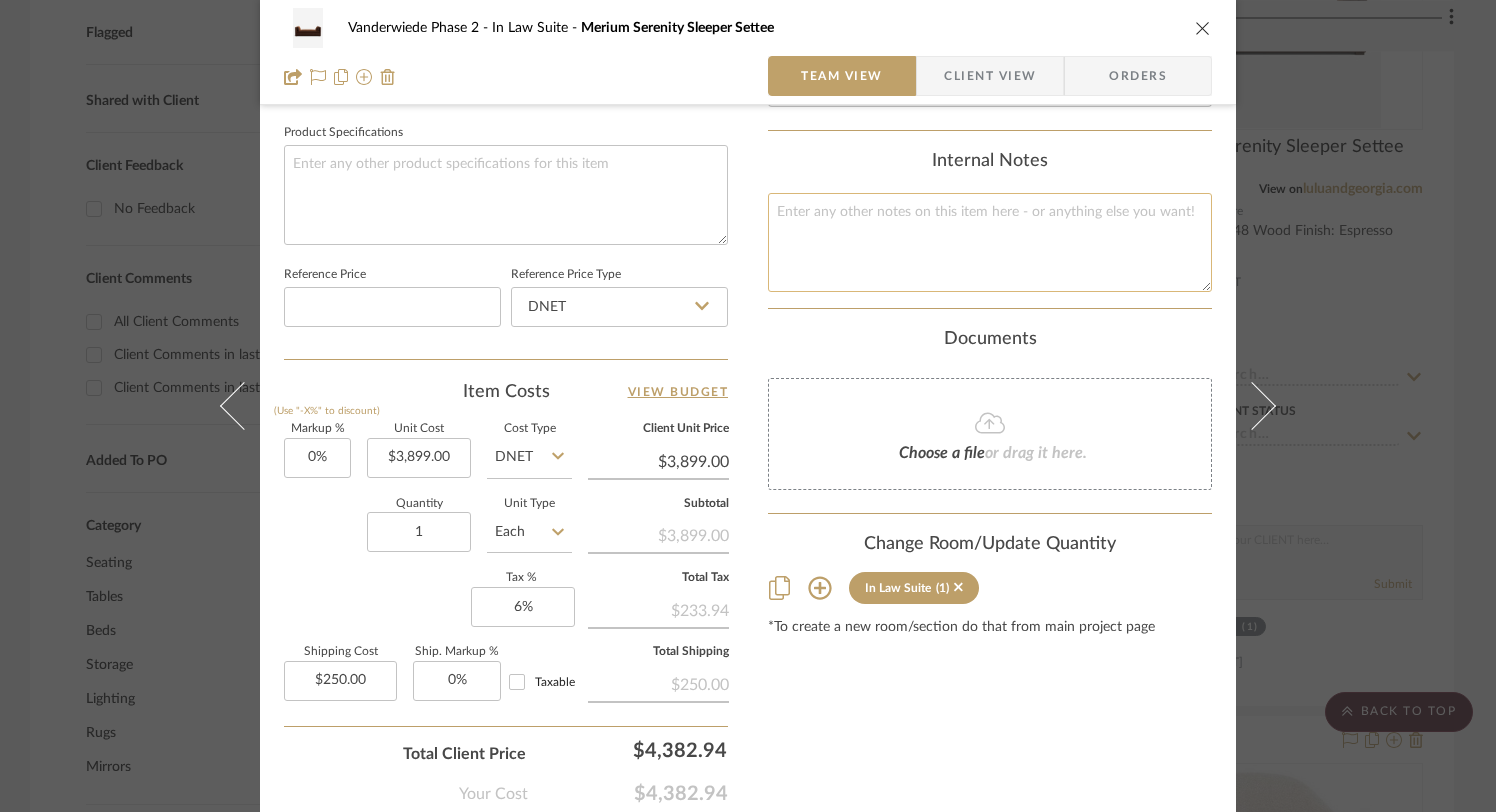 click 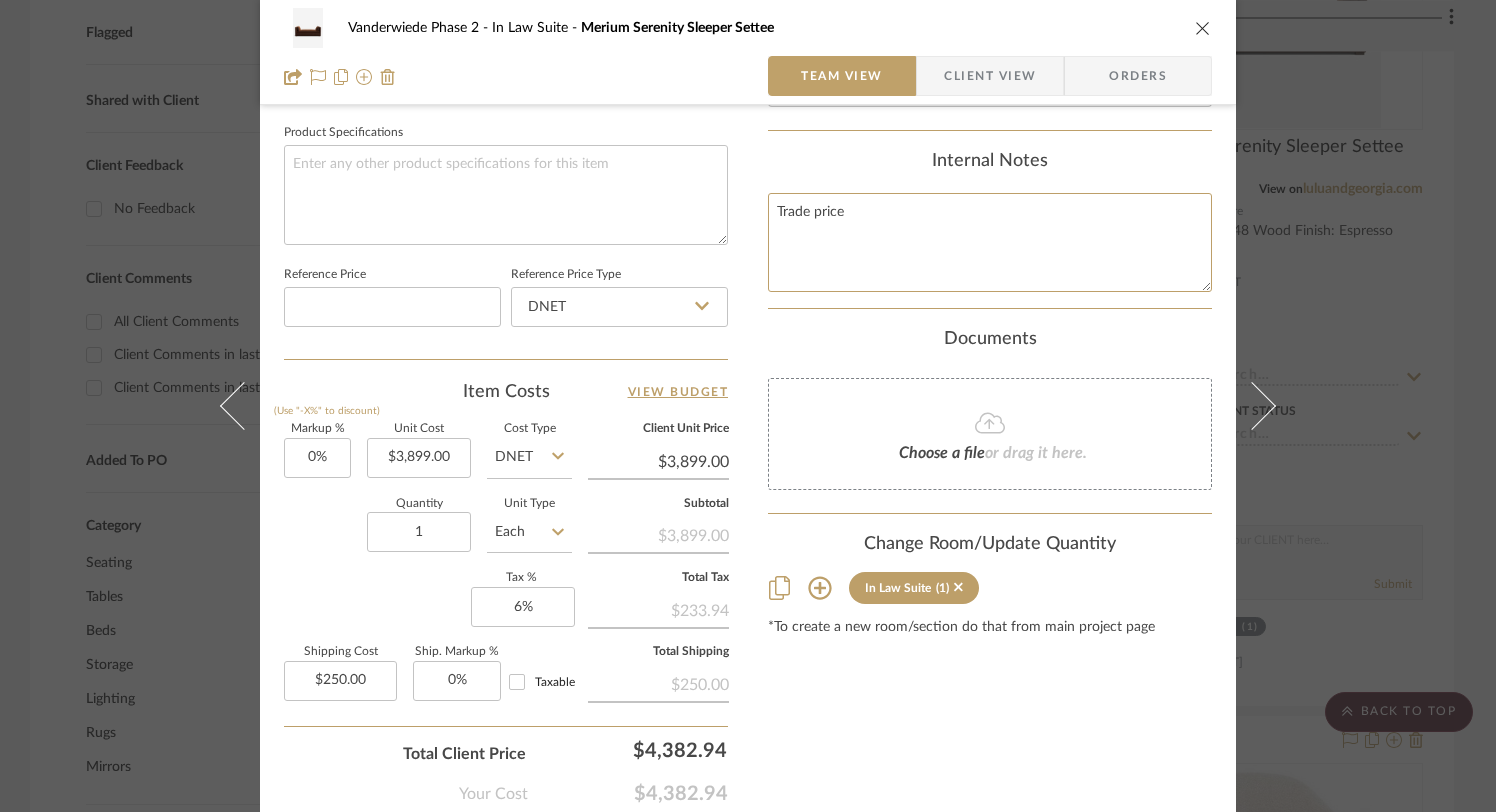 type on "Trade price" 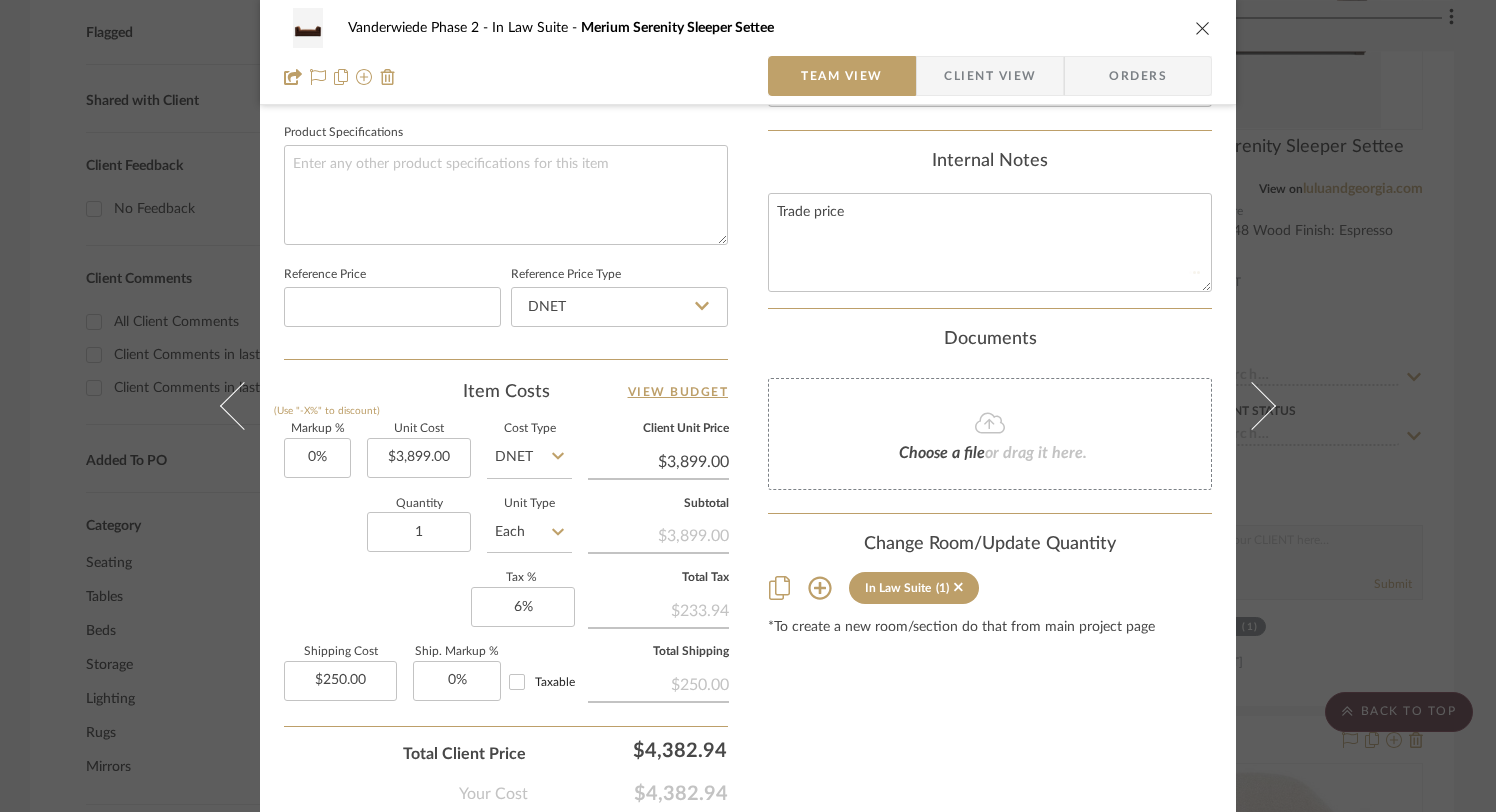 type 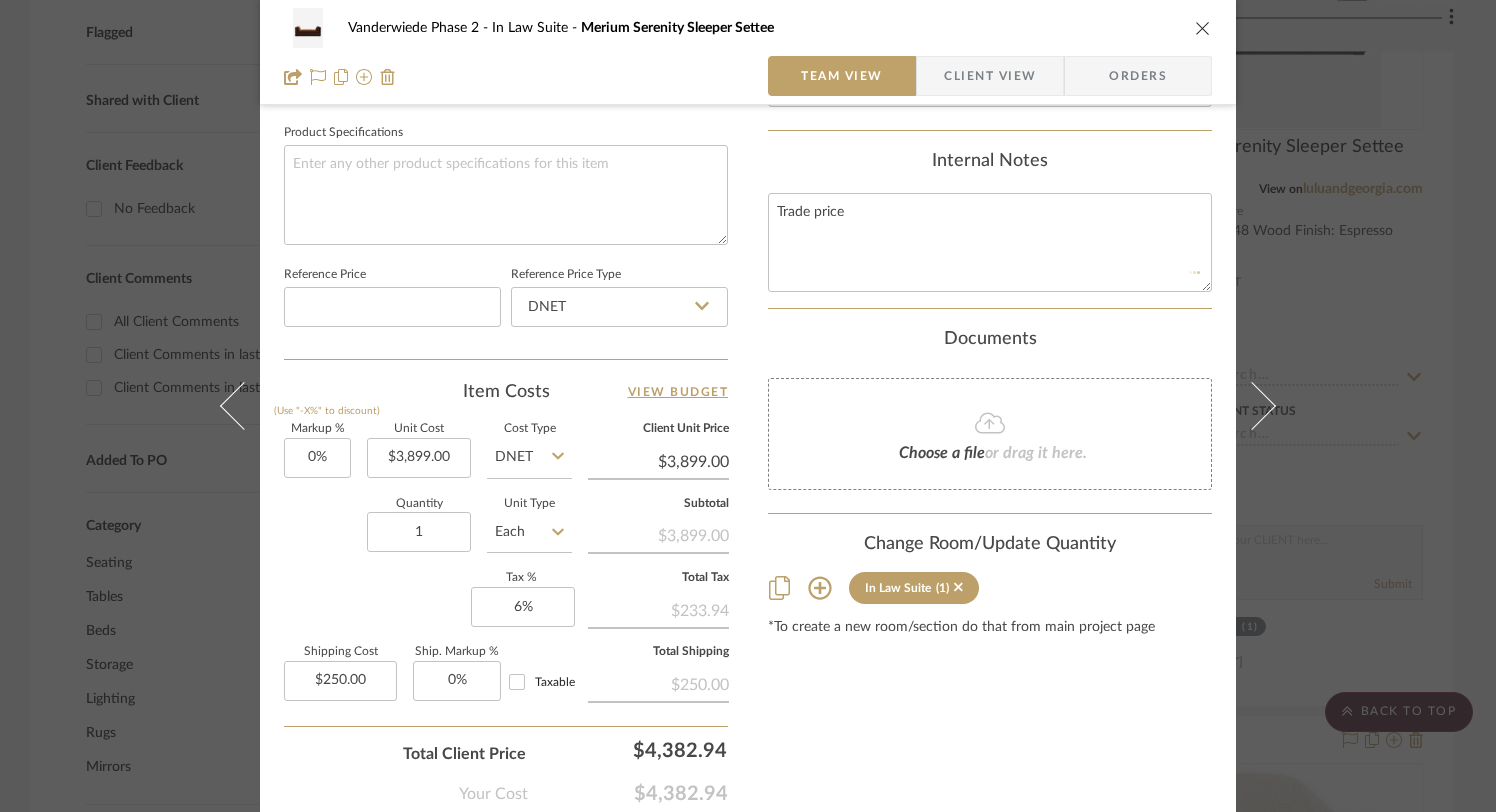 type 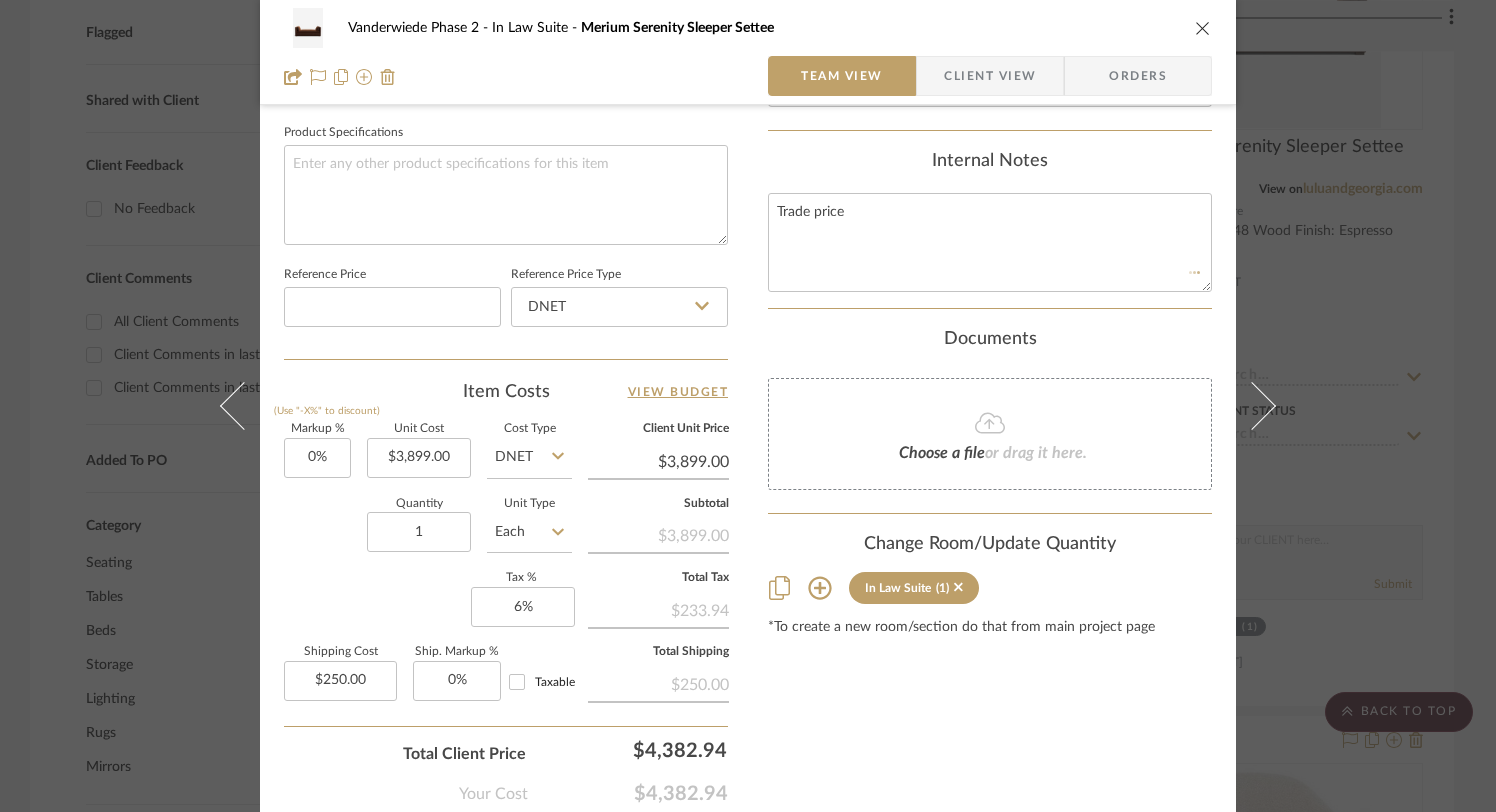 type 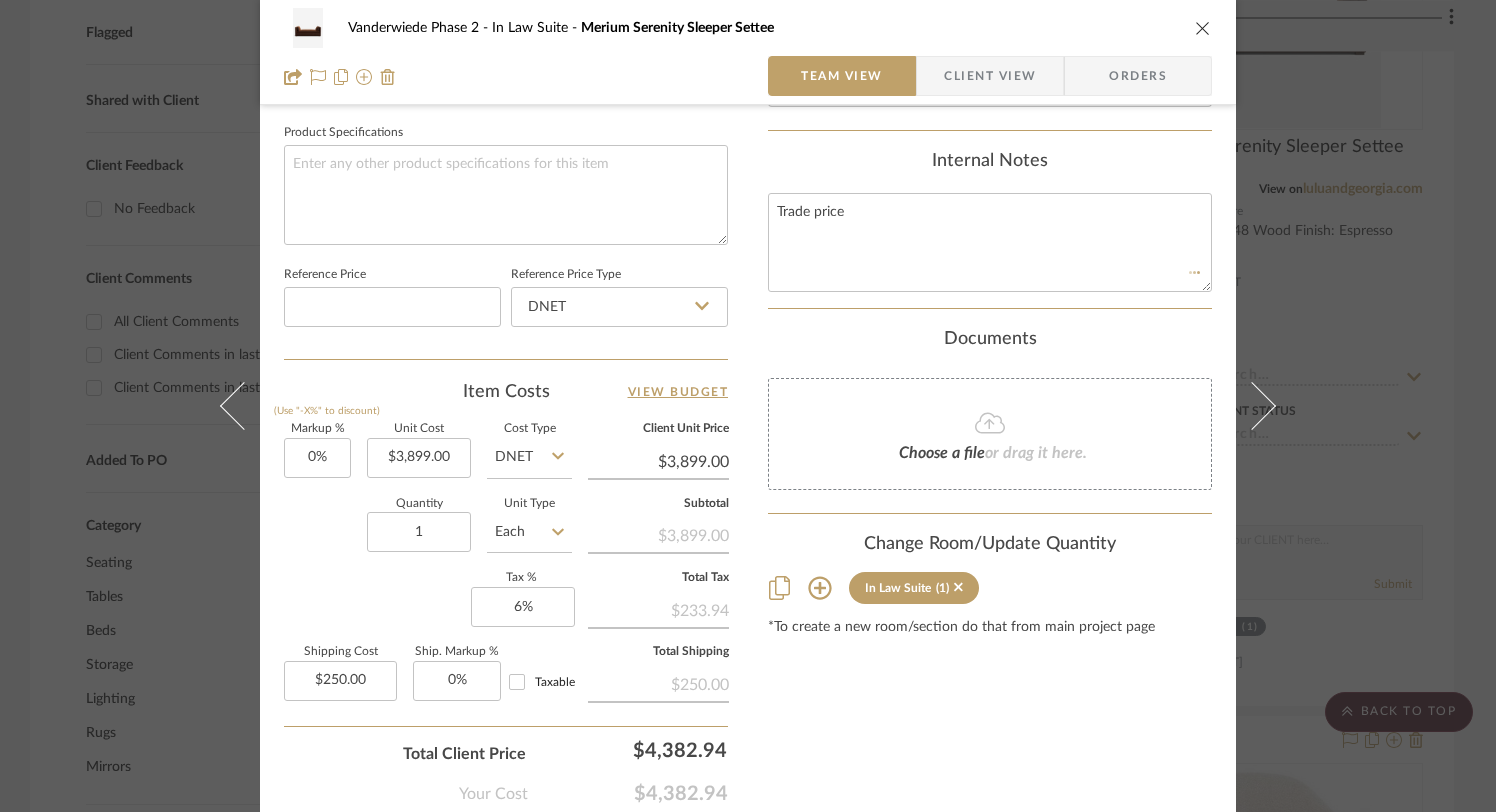 type 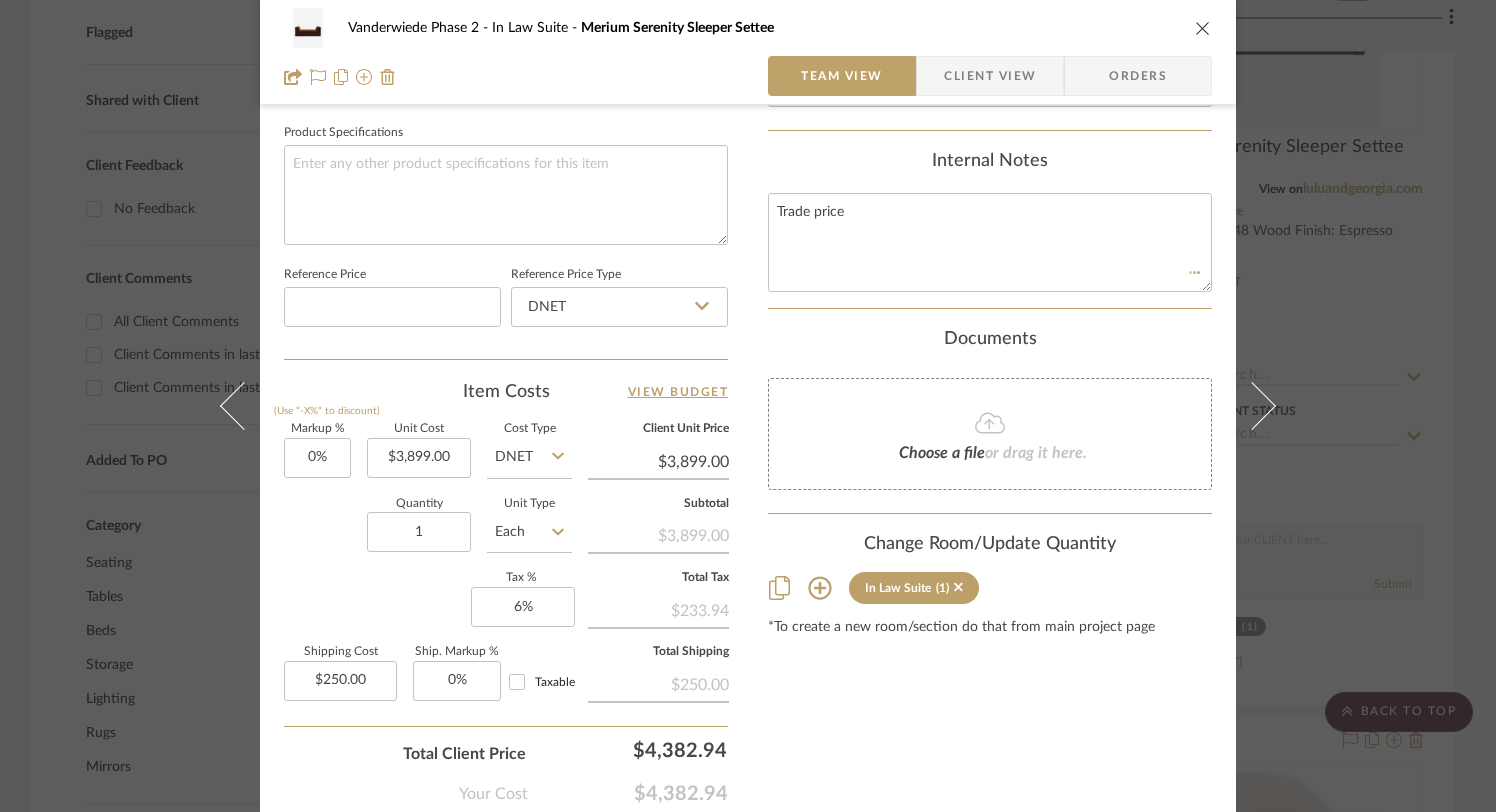 type 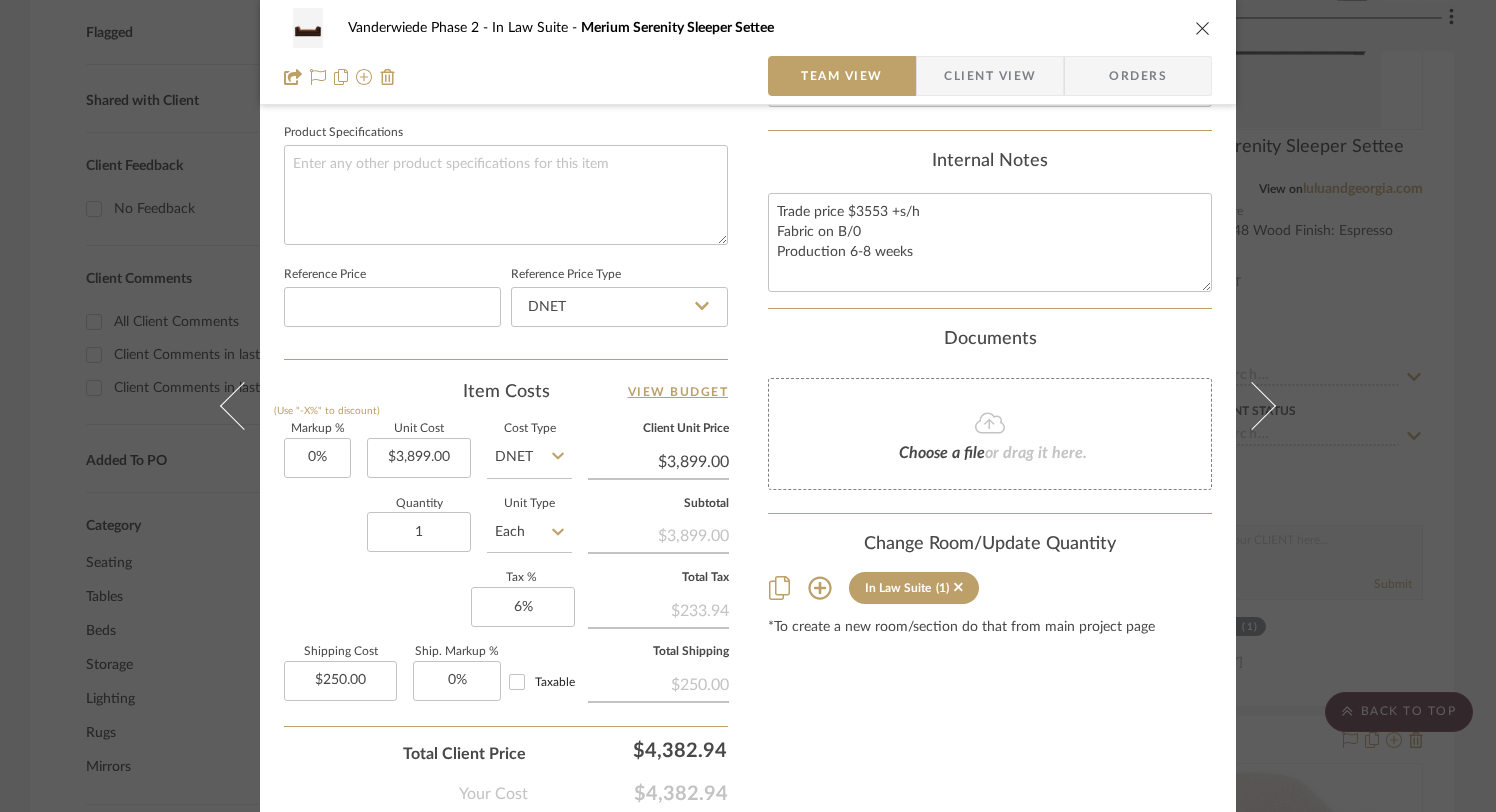 type on "Trade price $3553 +s/h
Fabric on B/0
Production 6-8 weeks" 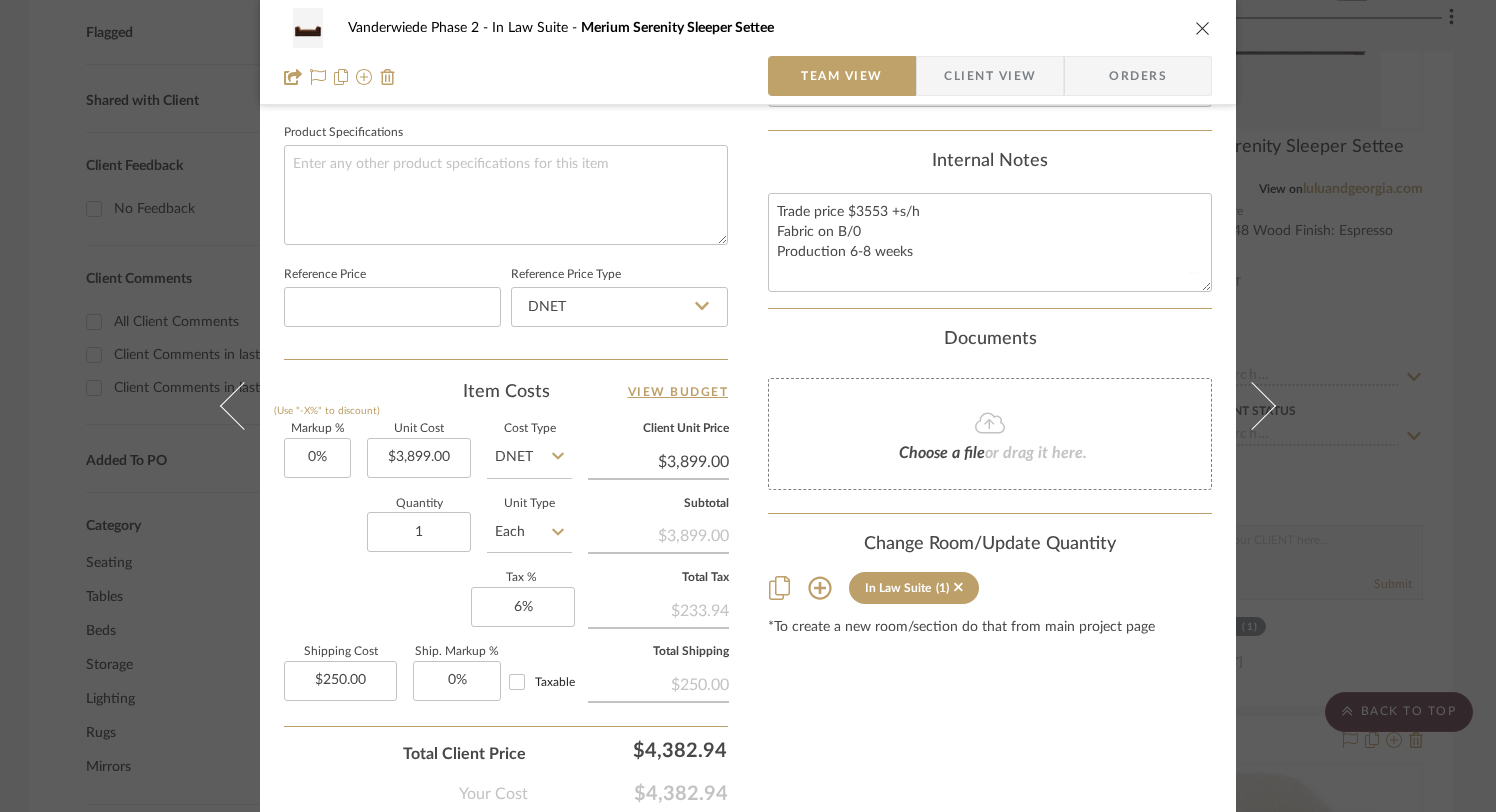 type 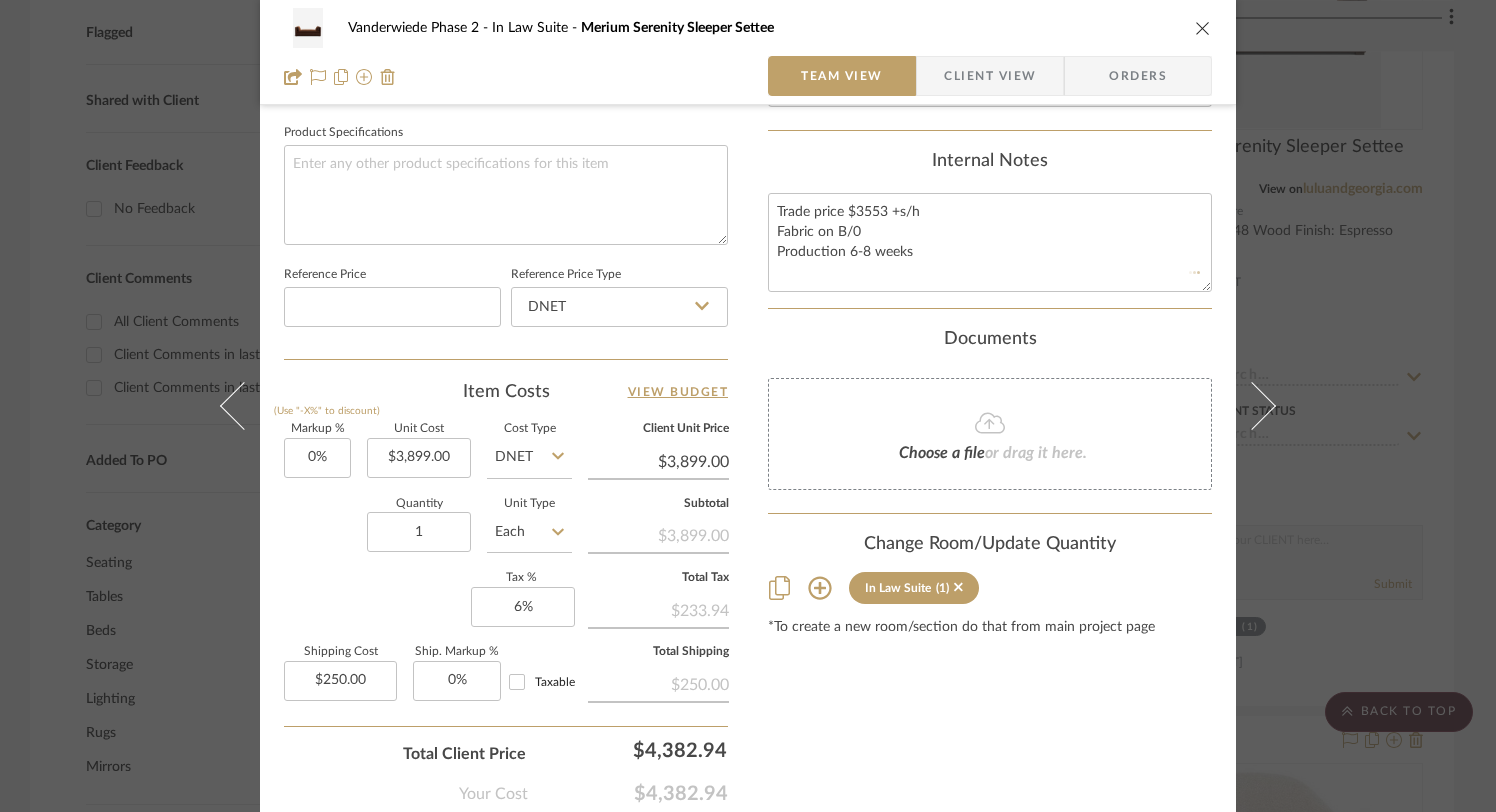 type 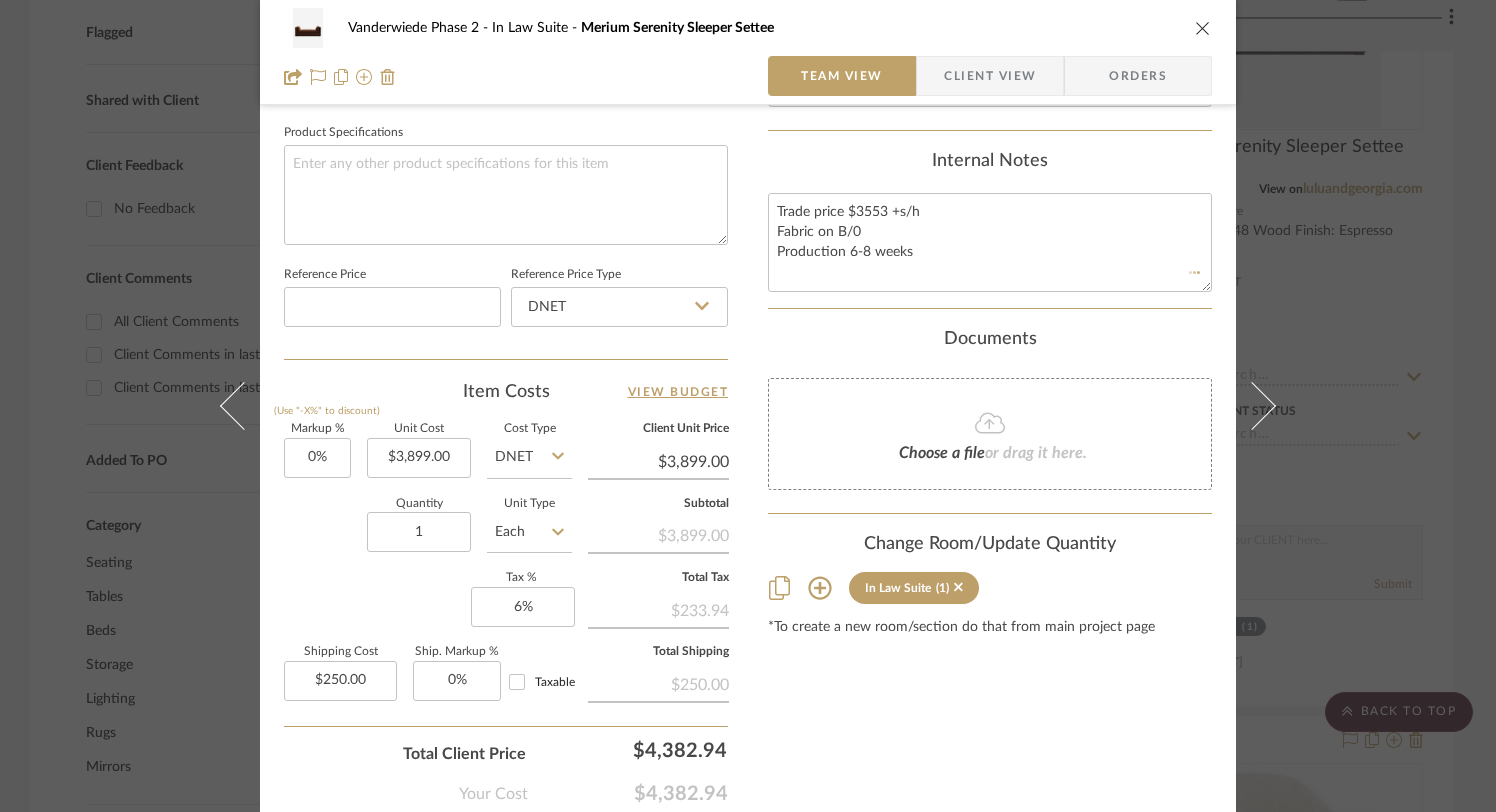 type 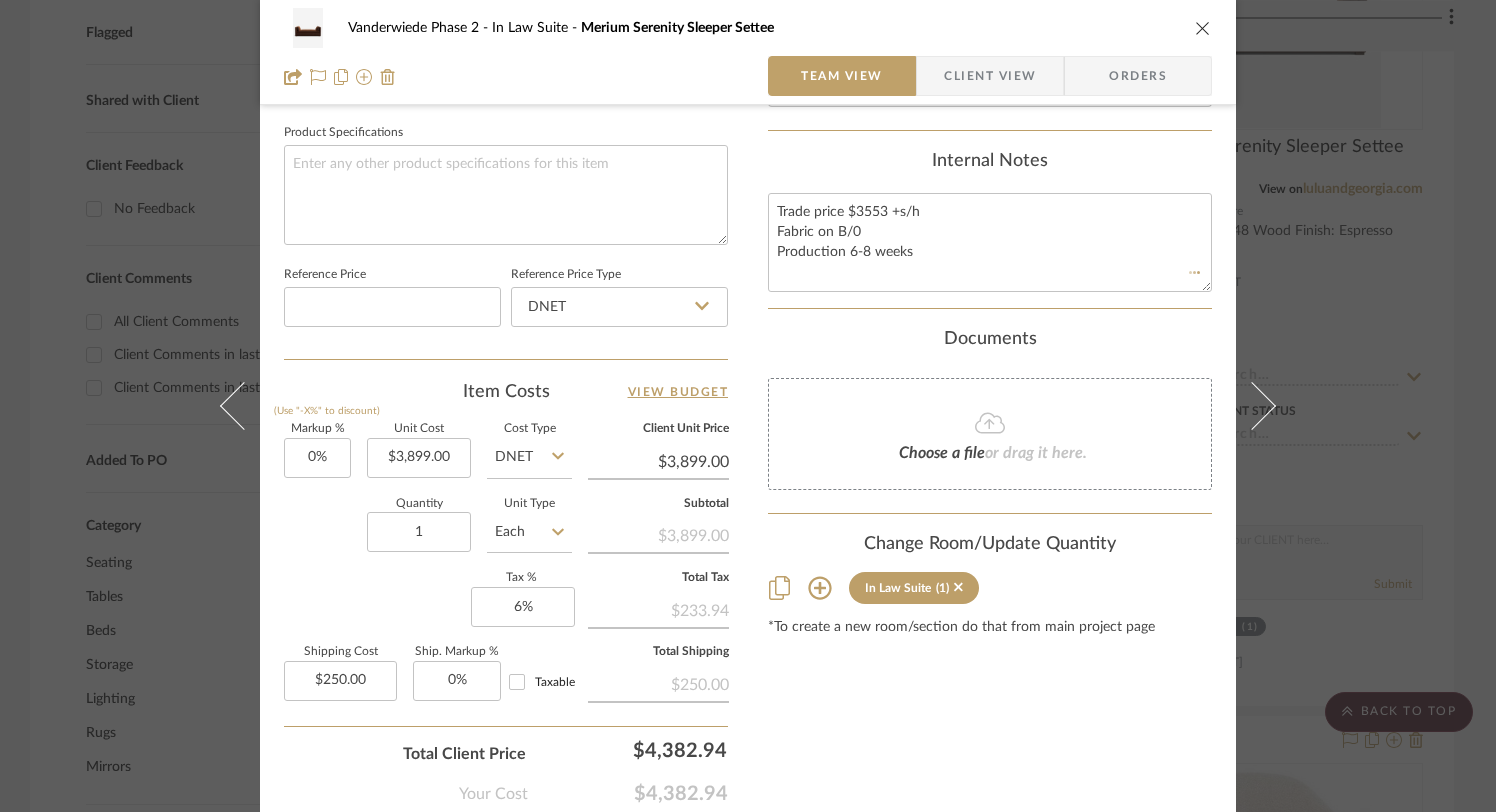 type 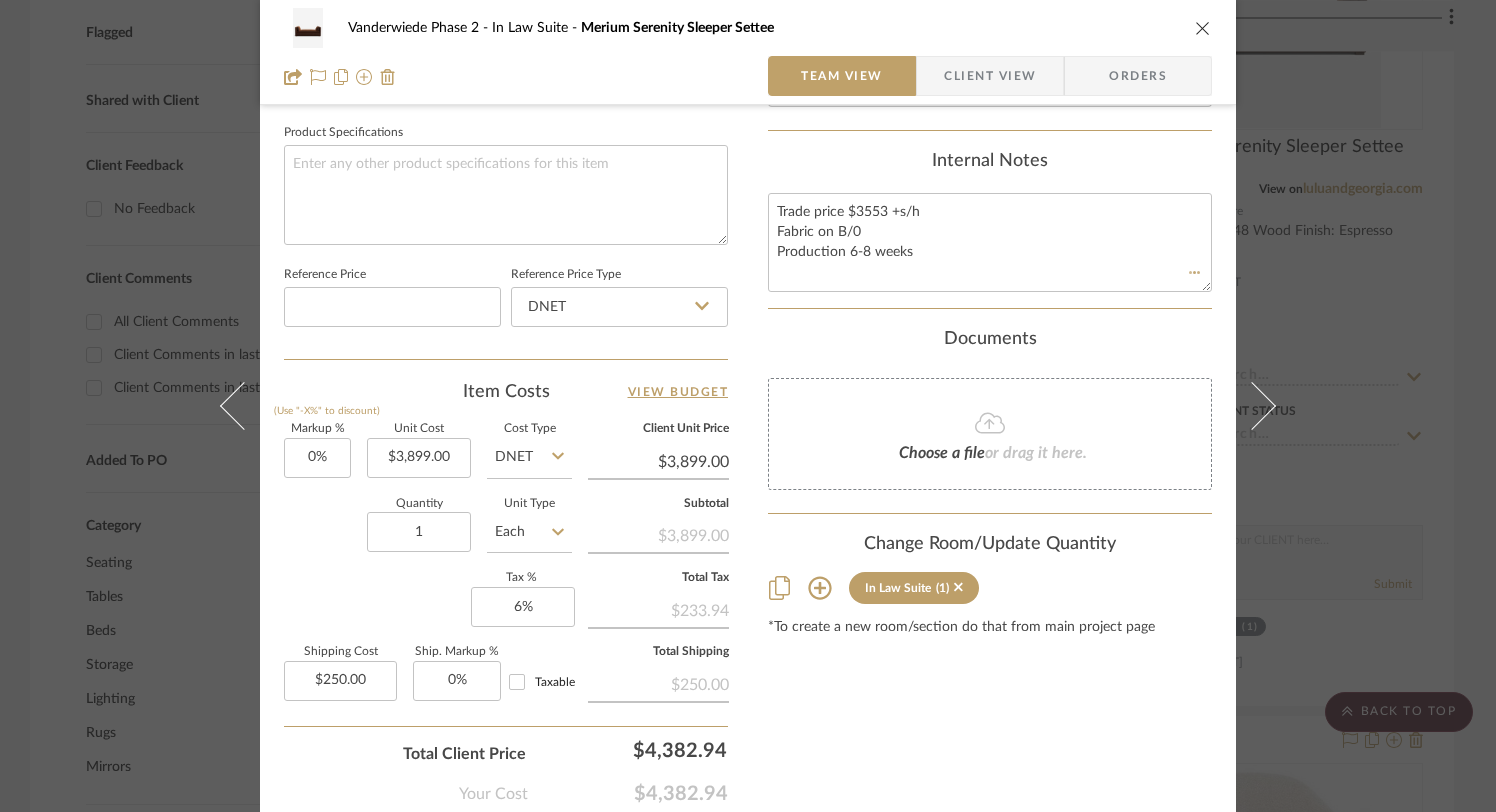 type 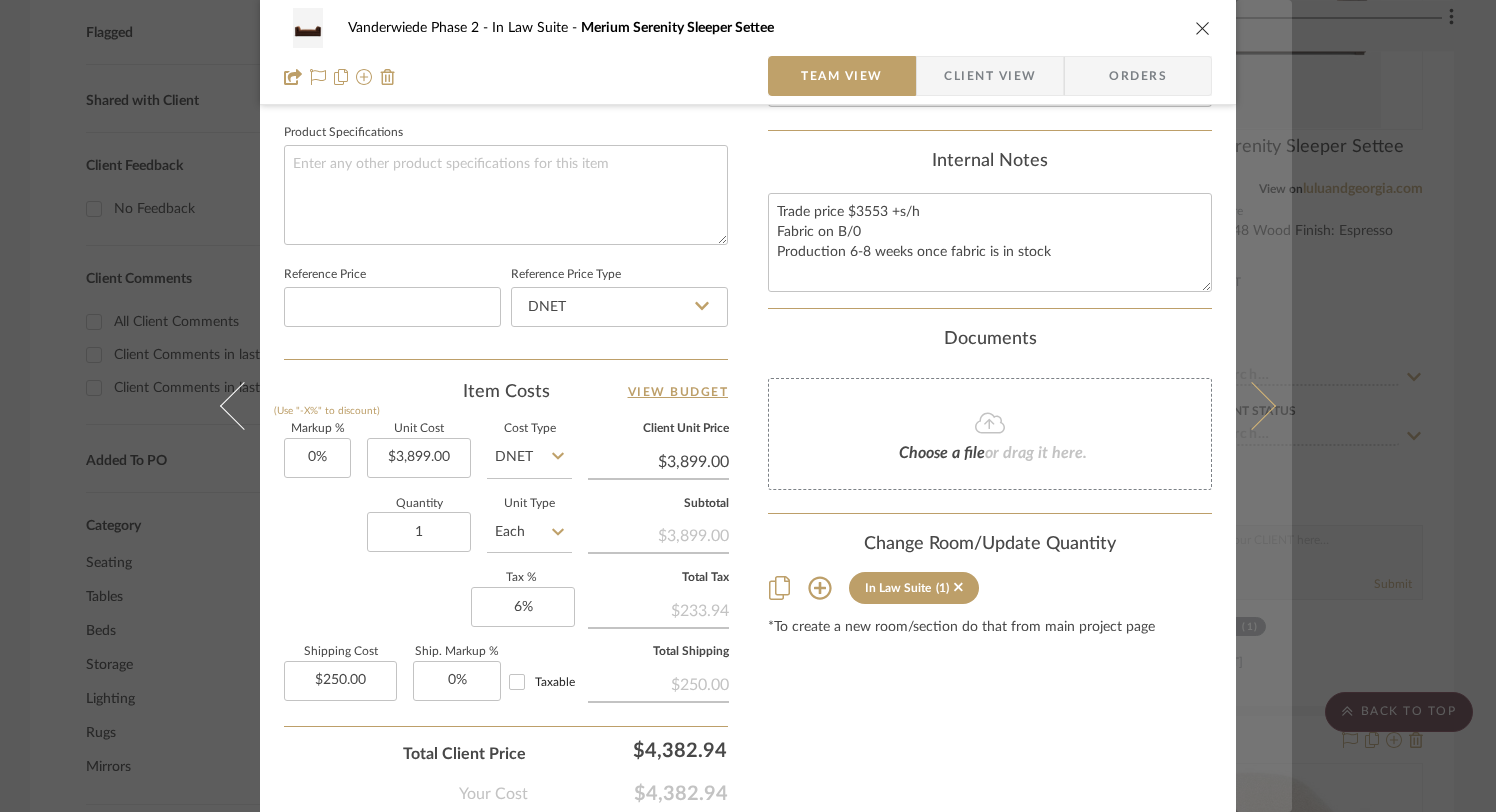 type on "Trade price $3553 +s/h
Fabric on B/0
Production 6-8 weeks once fabric is in stock" 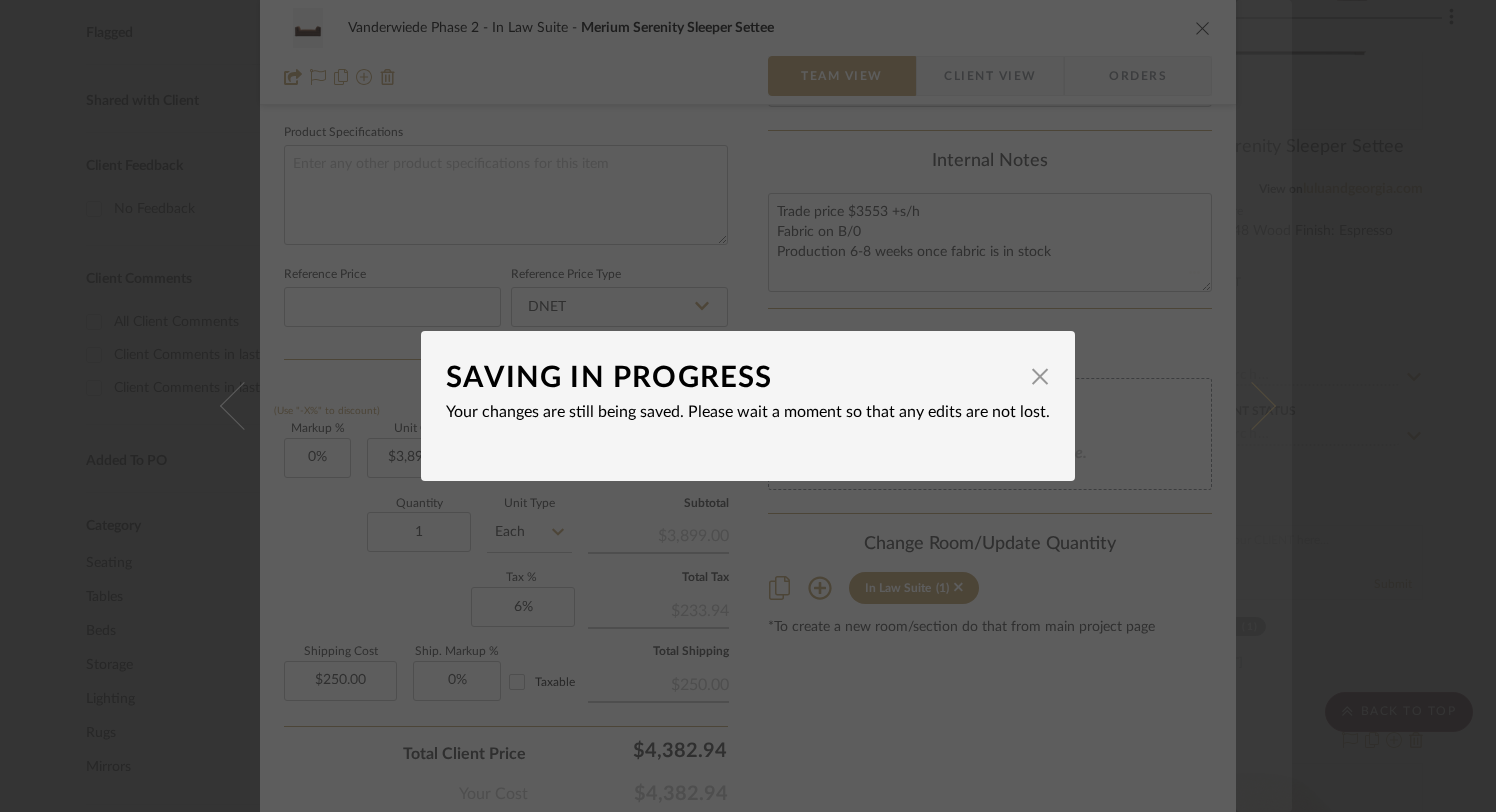 type 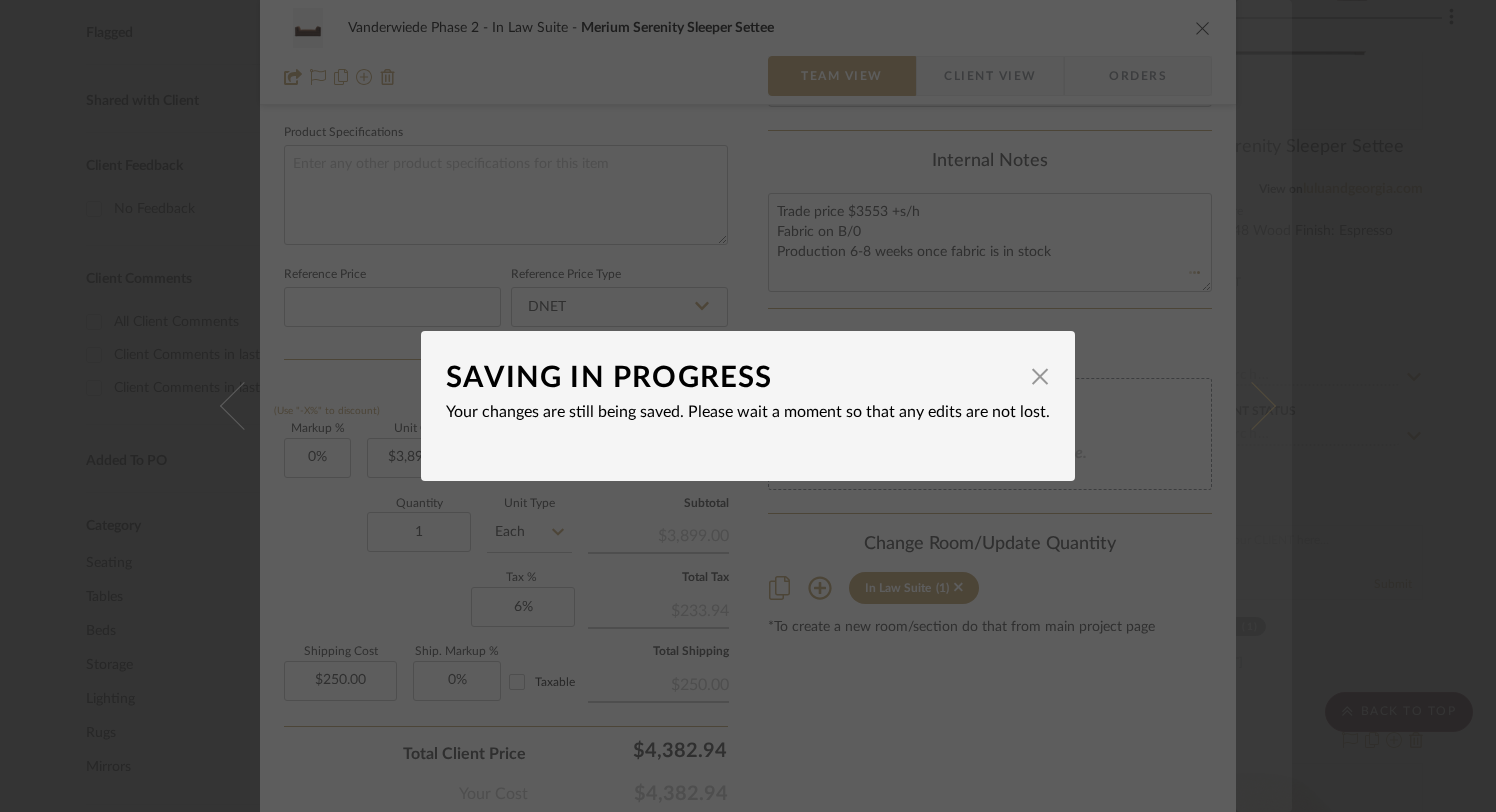 type 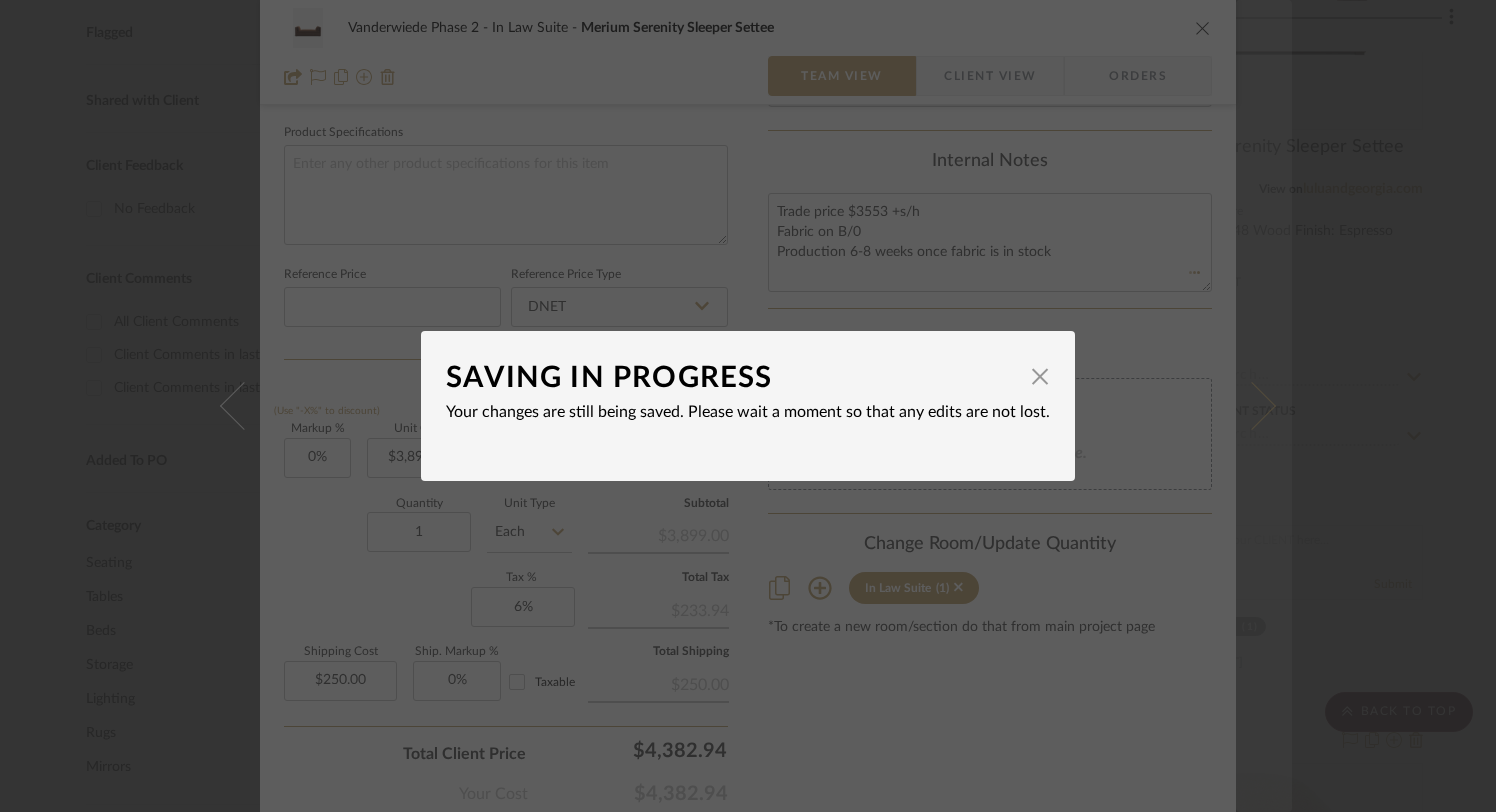 type 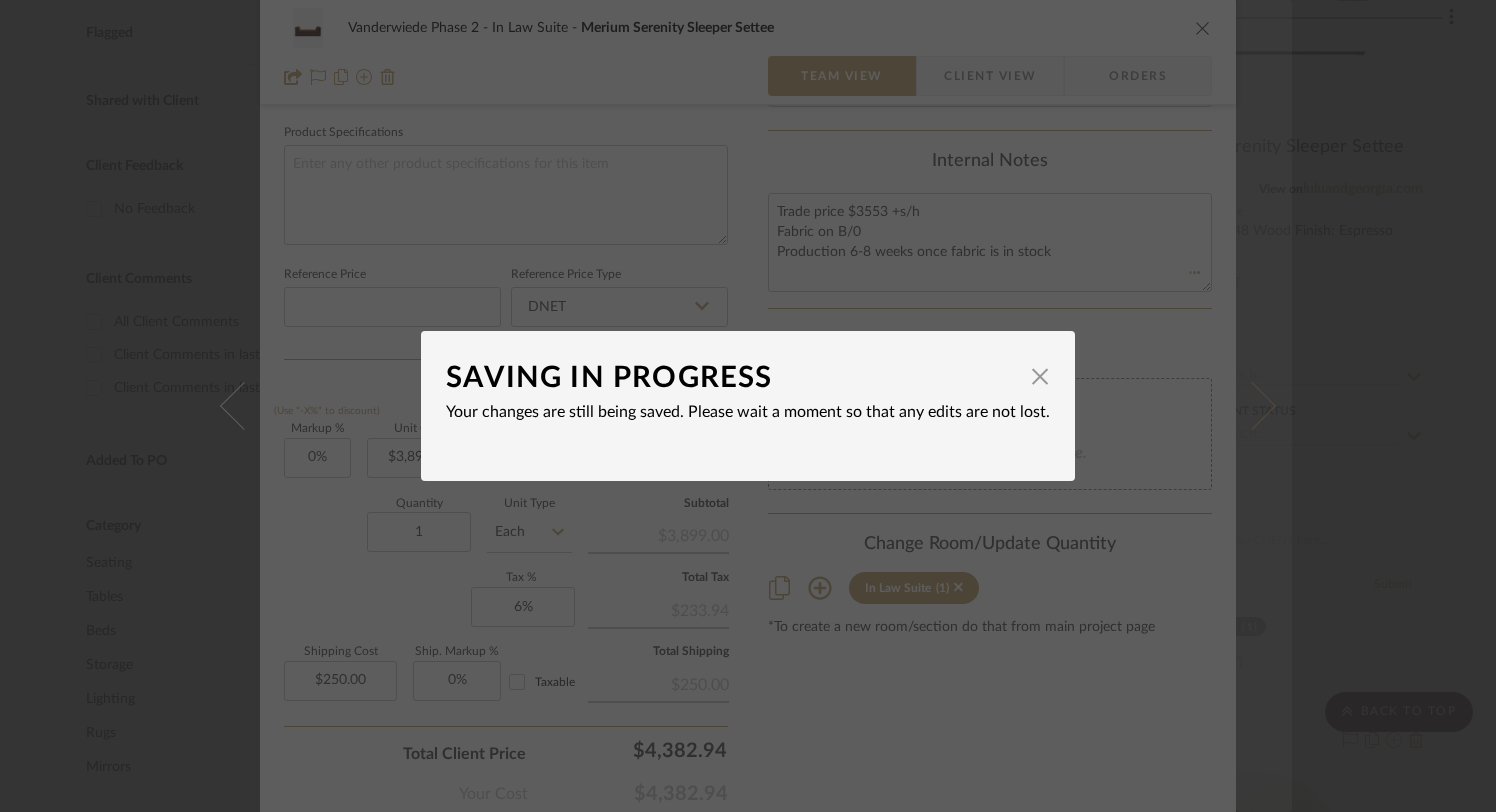type 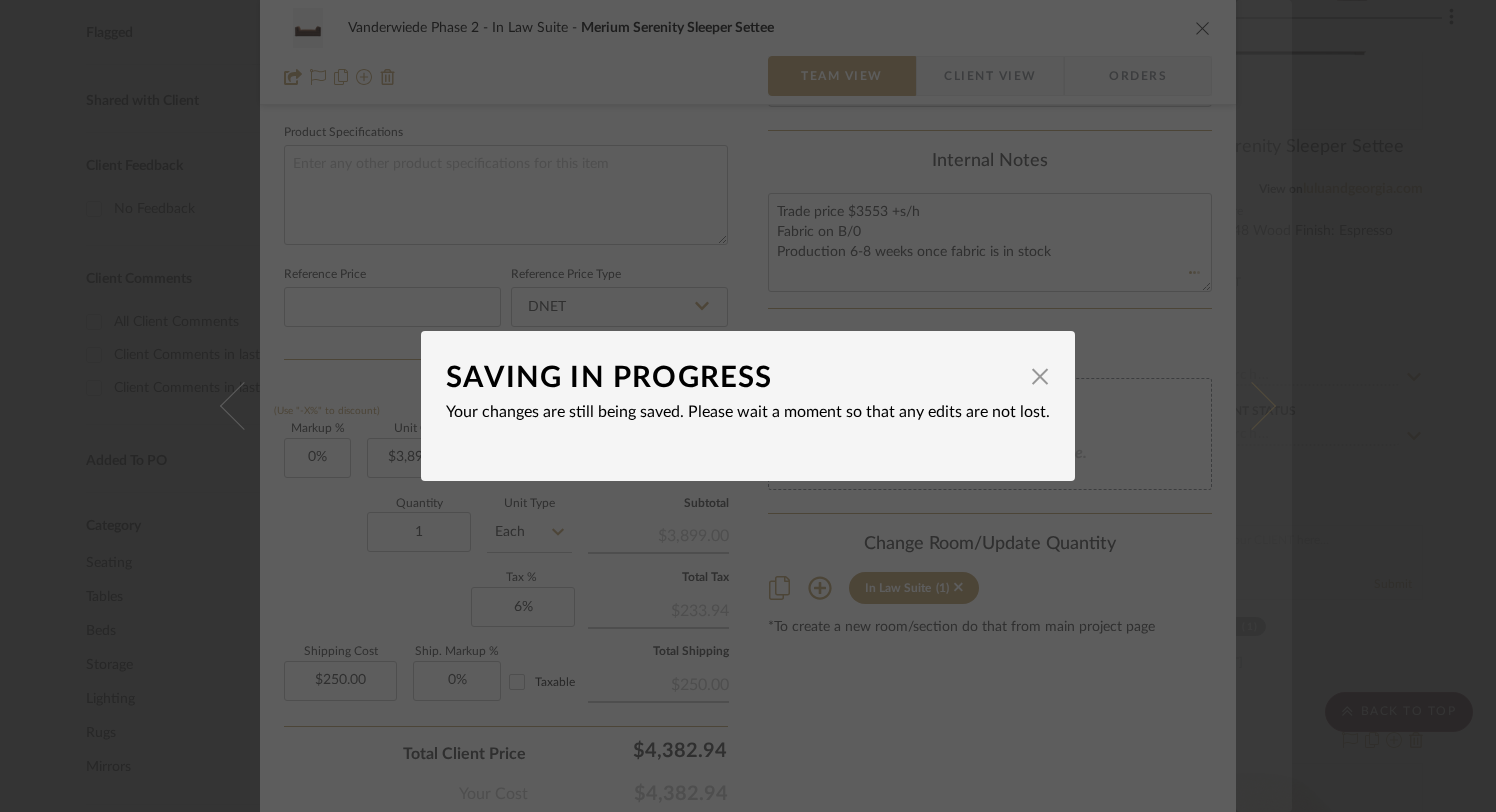 type 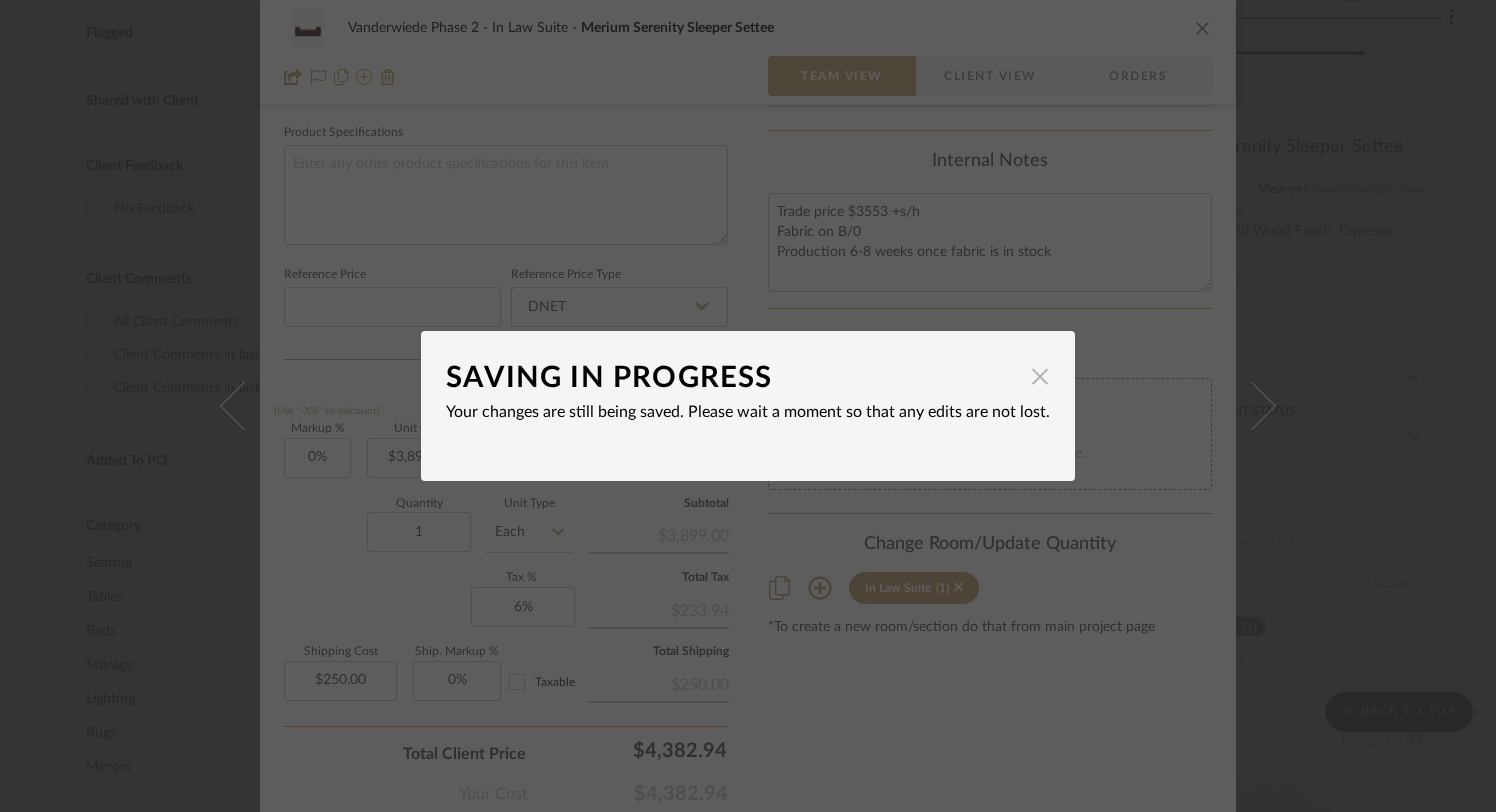 click at bounding box center (1040, 376) 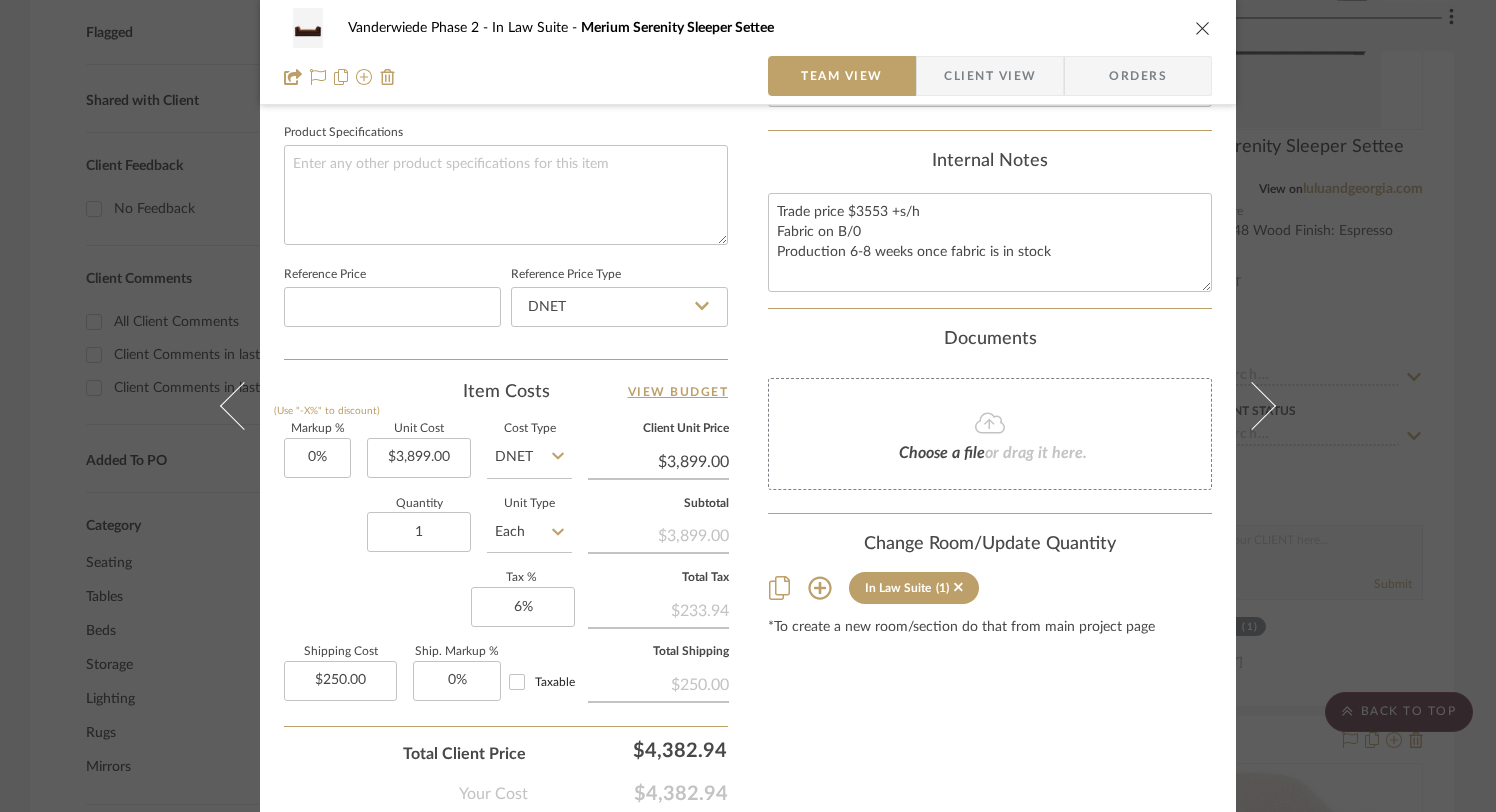 click at bounding box center [1203, 28] 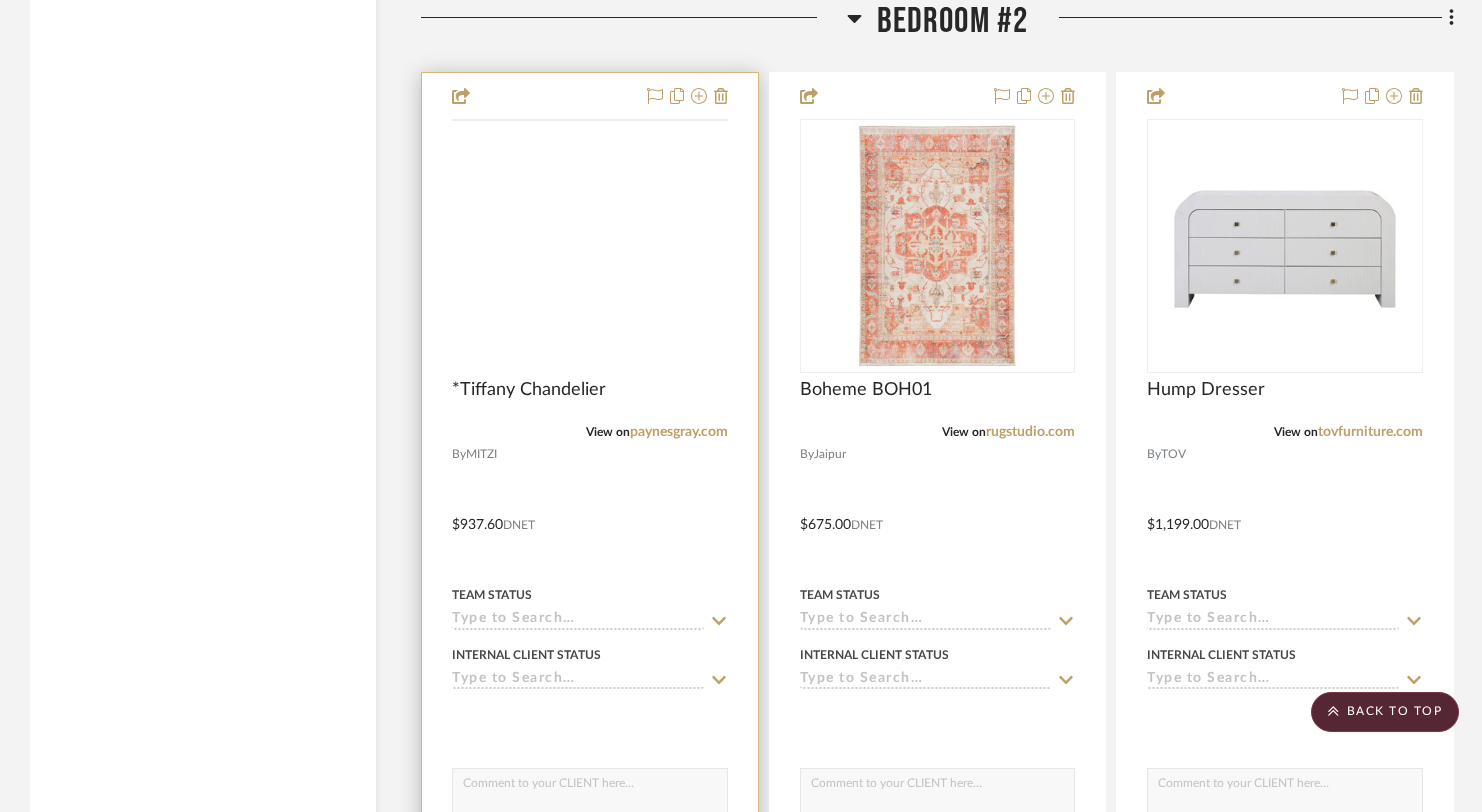 scroll, scrollTop: 9922, scrollLeft: 0, axis: vertical 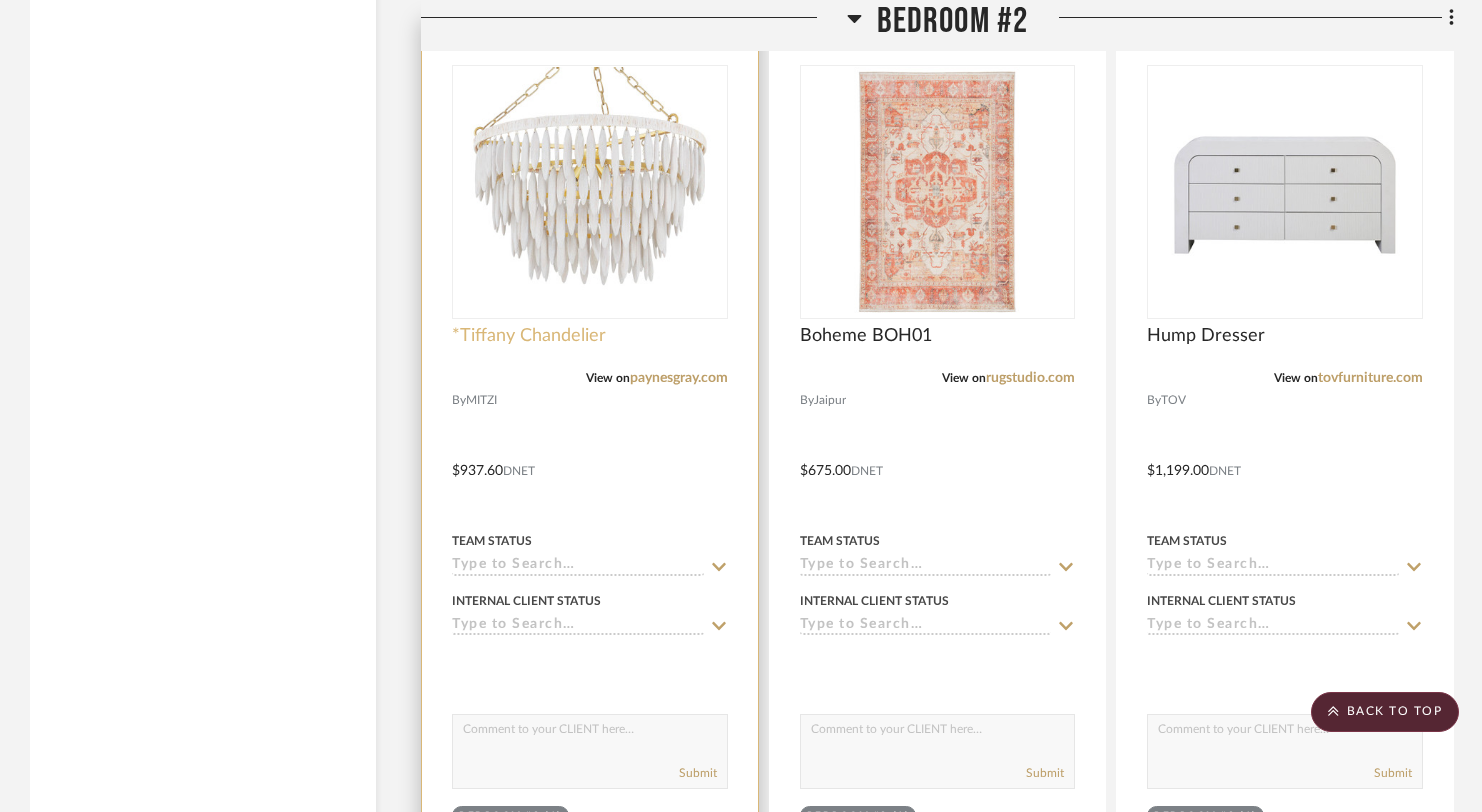 click on "*Tiffany Chandelier" at bounding box center [529, 336] 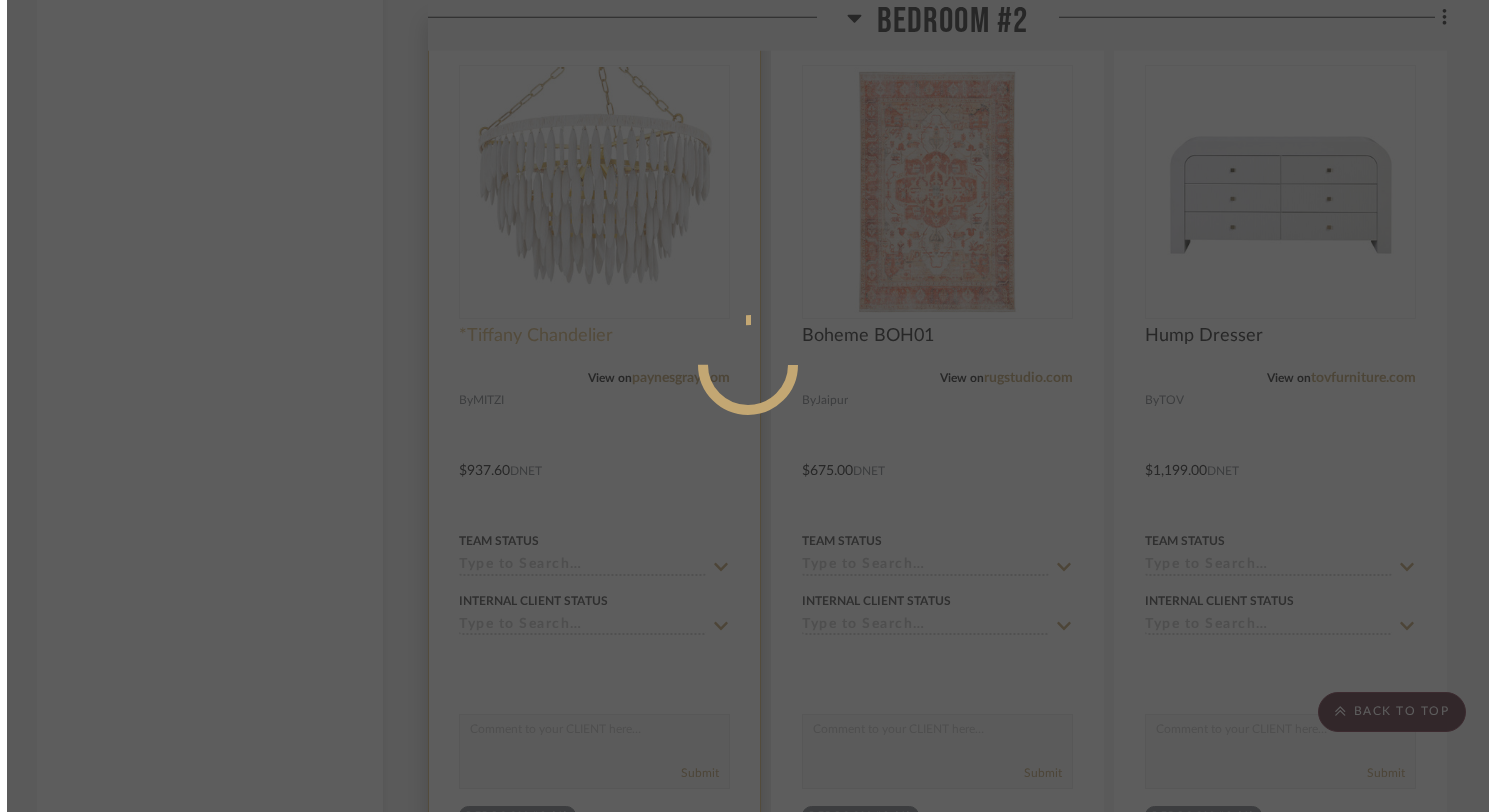 scroll, scrollTop: 0, scrollLeft: 0, axis: both 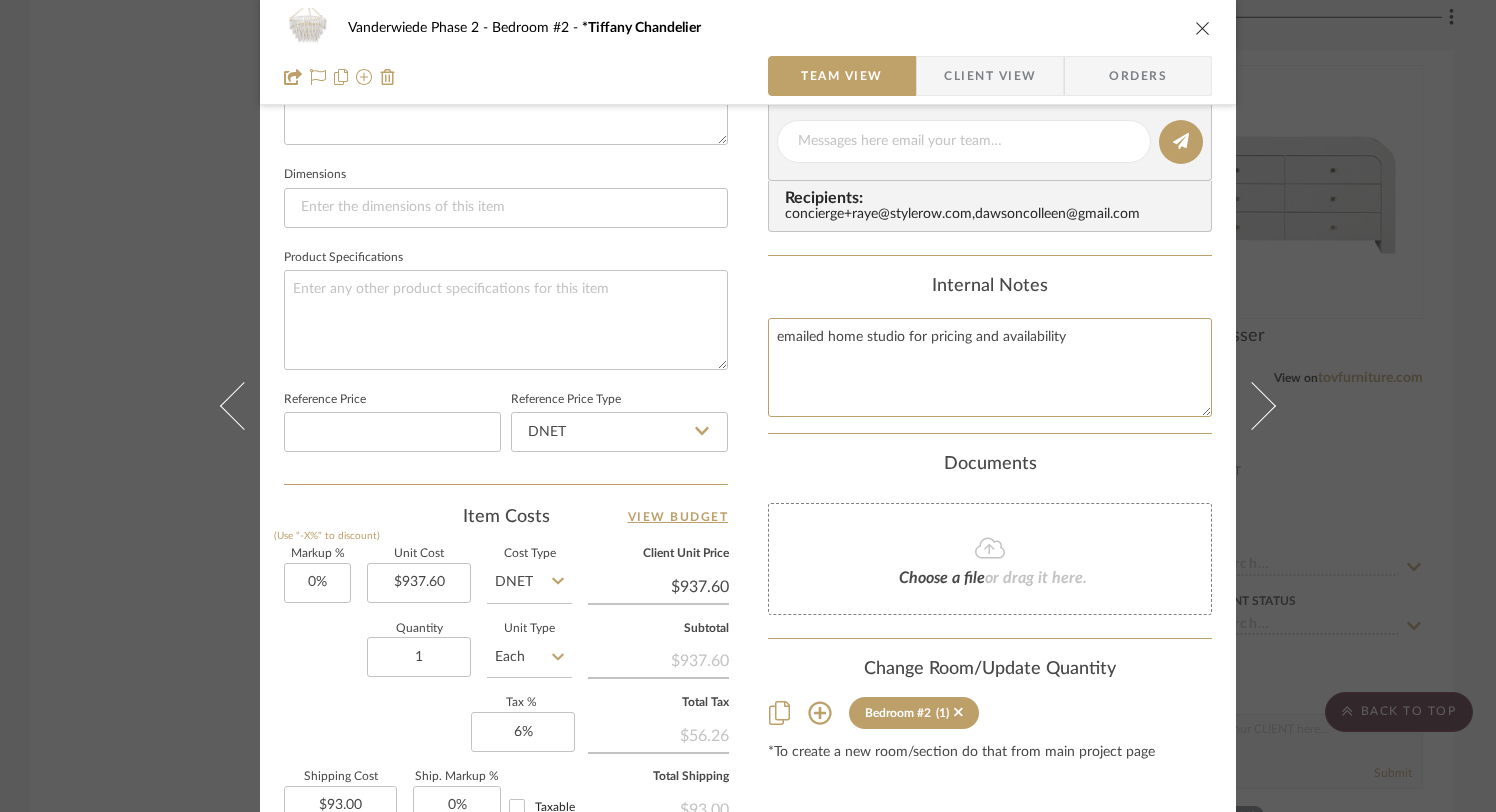 drag, startPoint x: 1091, startPoint y: 334, endPoint x: 723, endPoint y: 316, distance: 368.43994 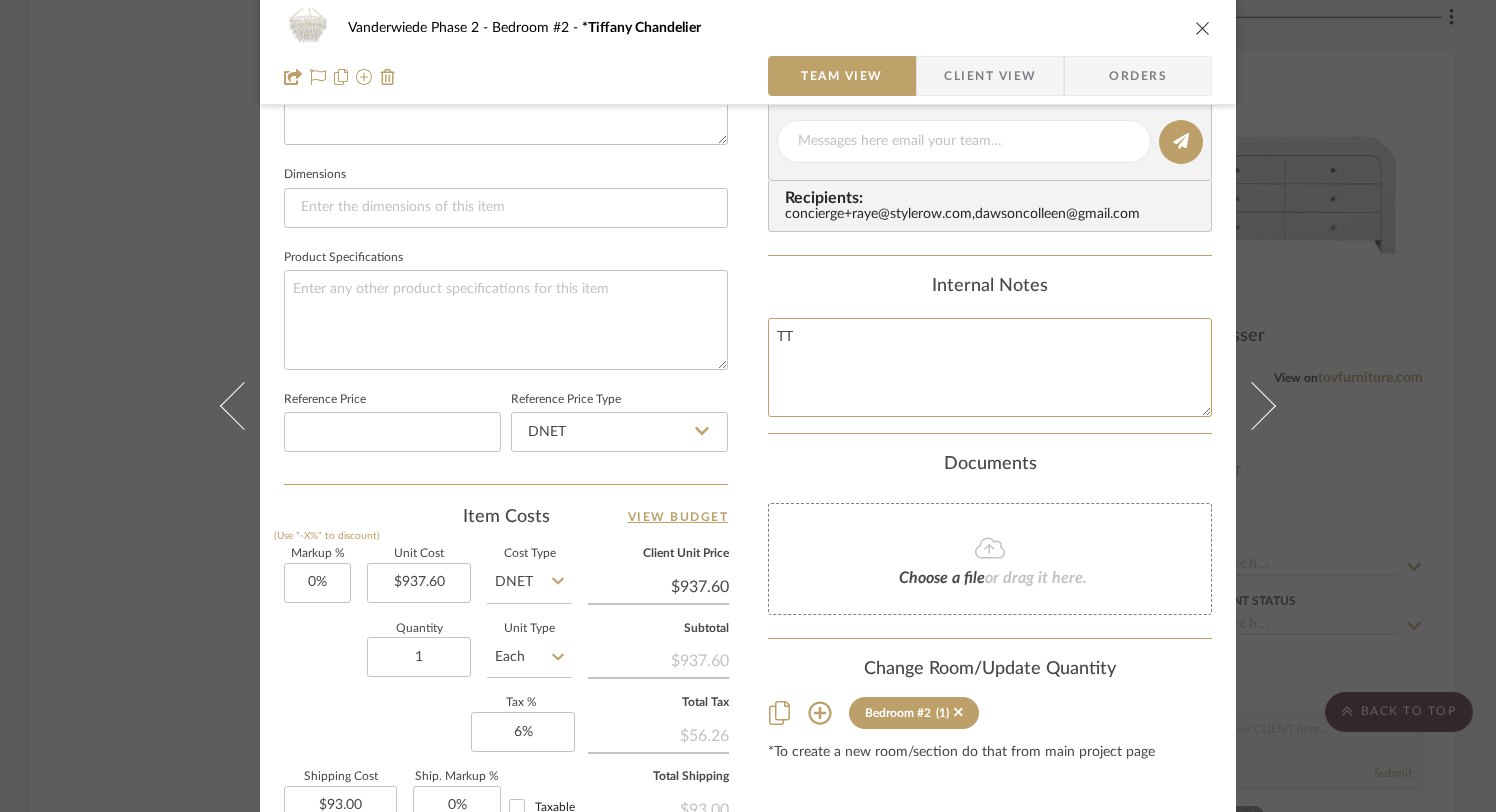type on "T" 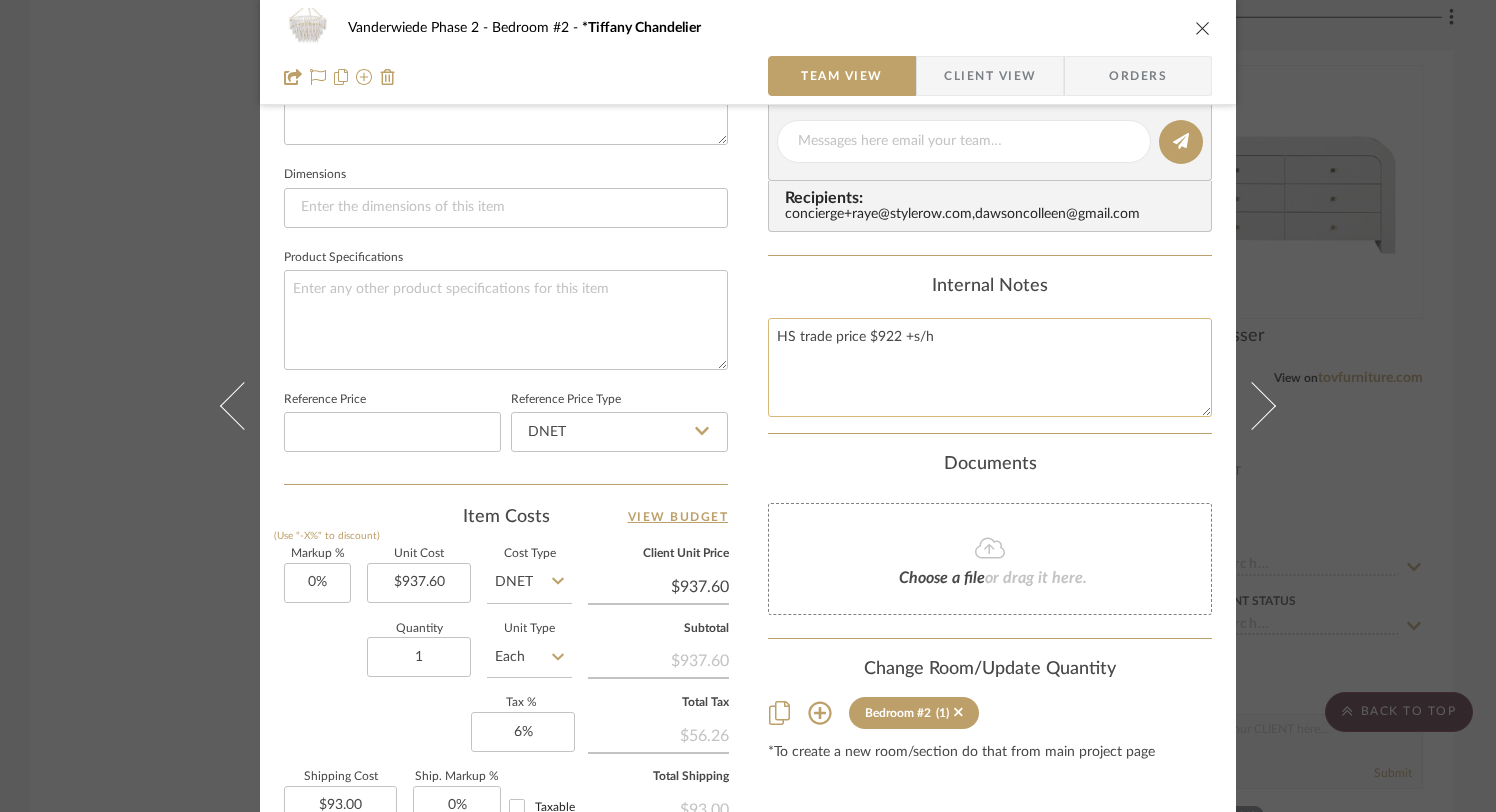 type on "HS trade price $922 +s/h" 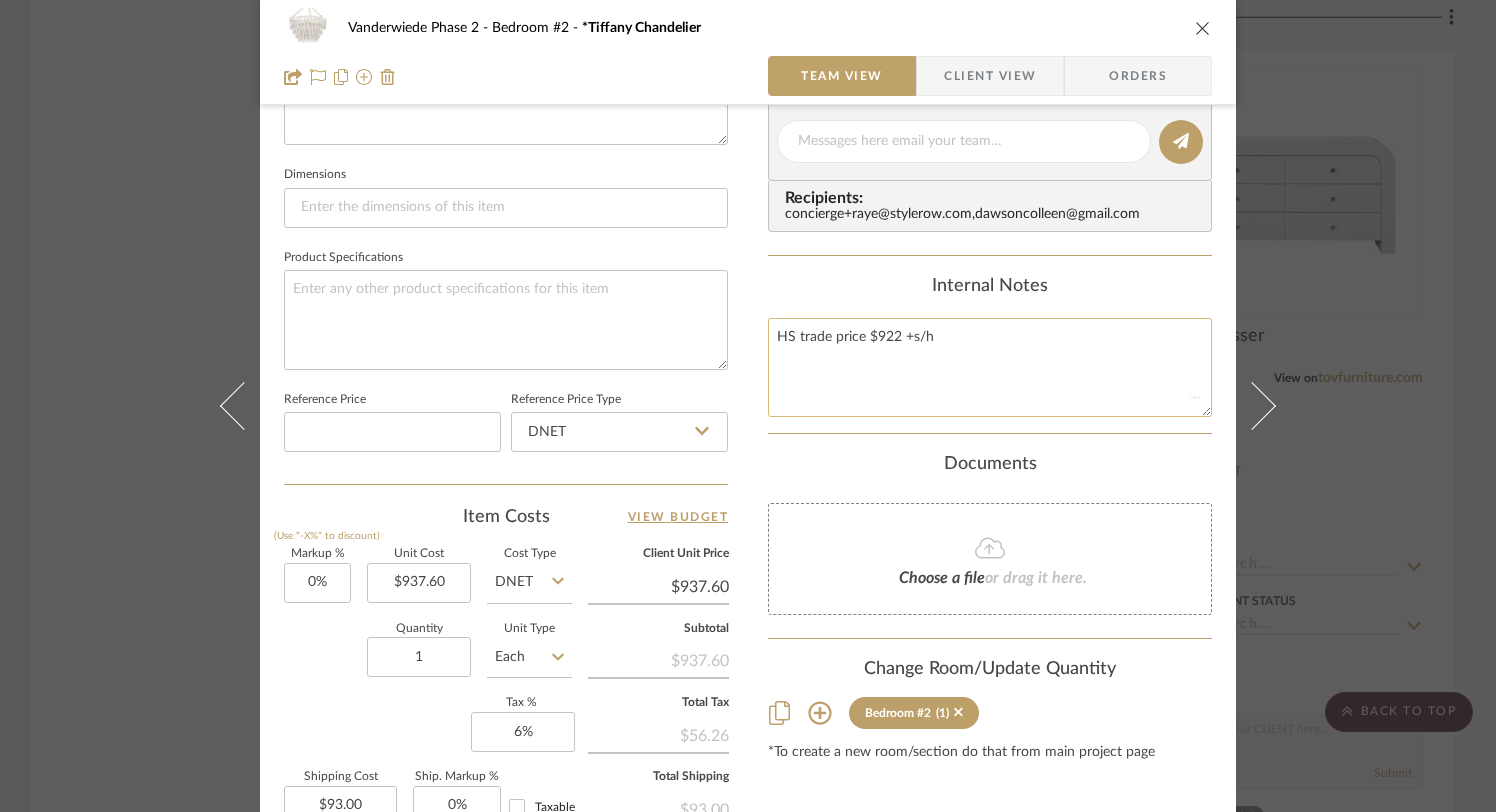 type 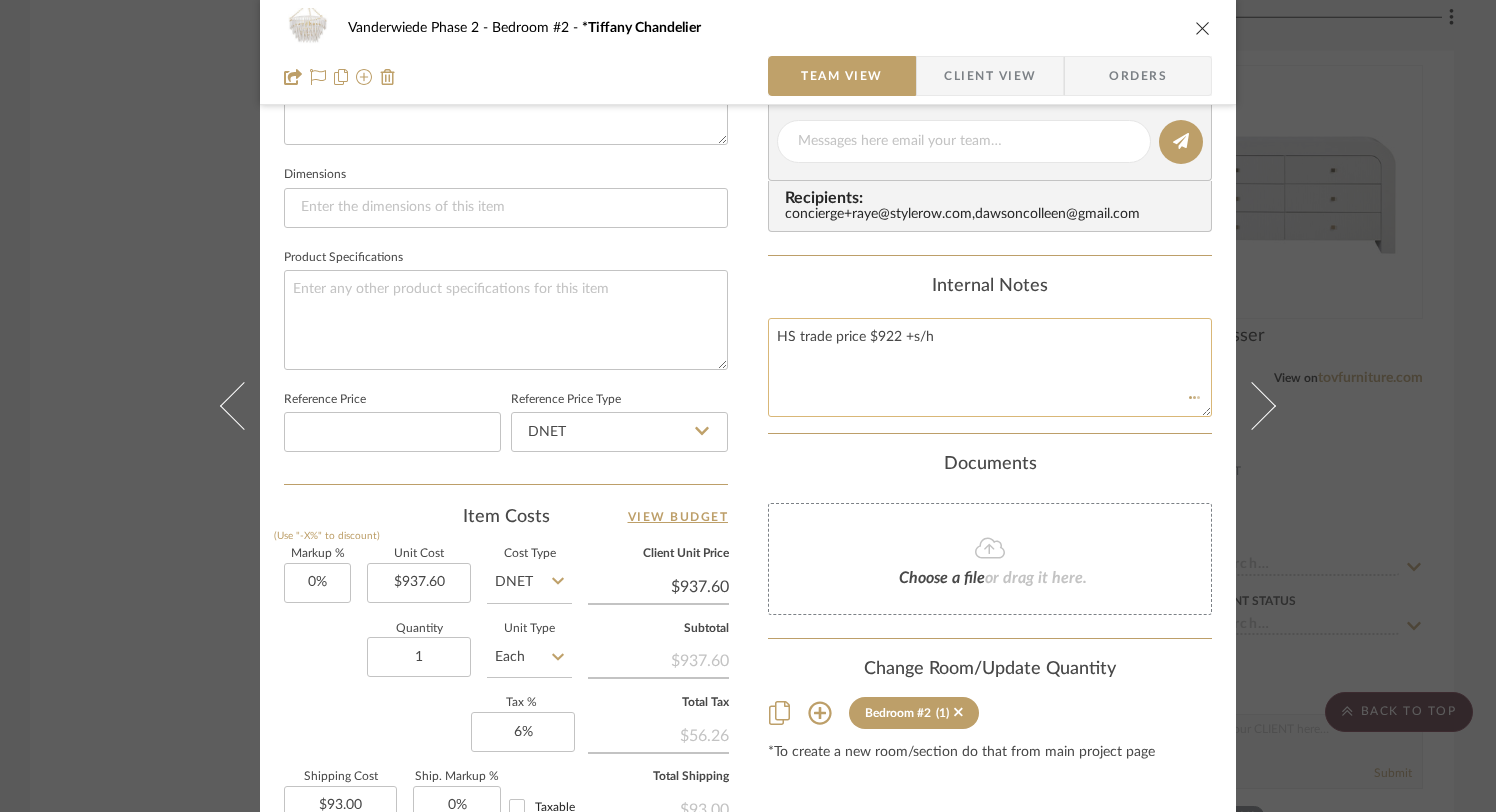 type 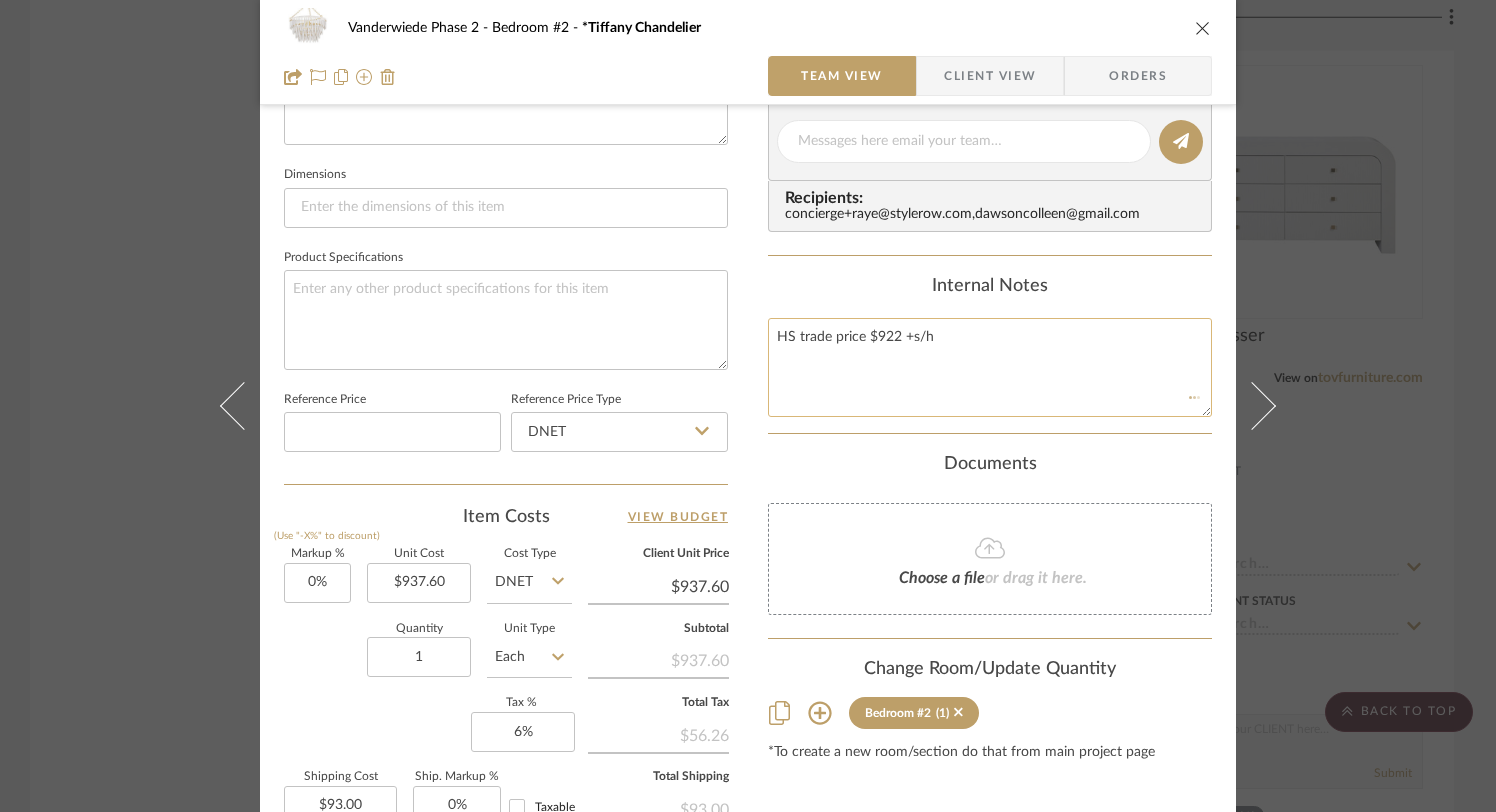 type 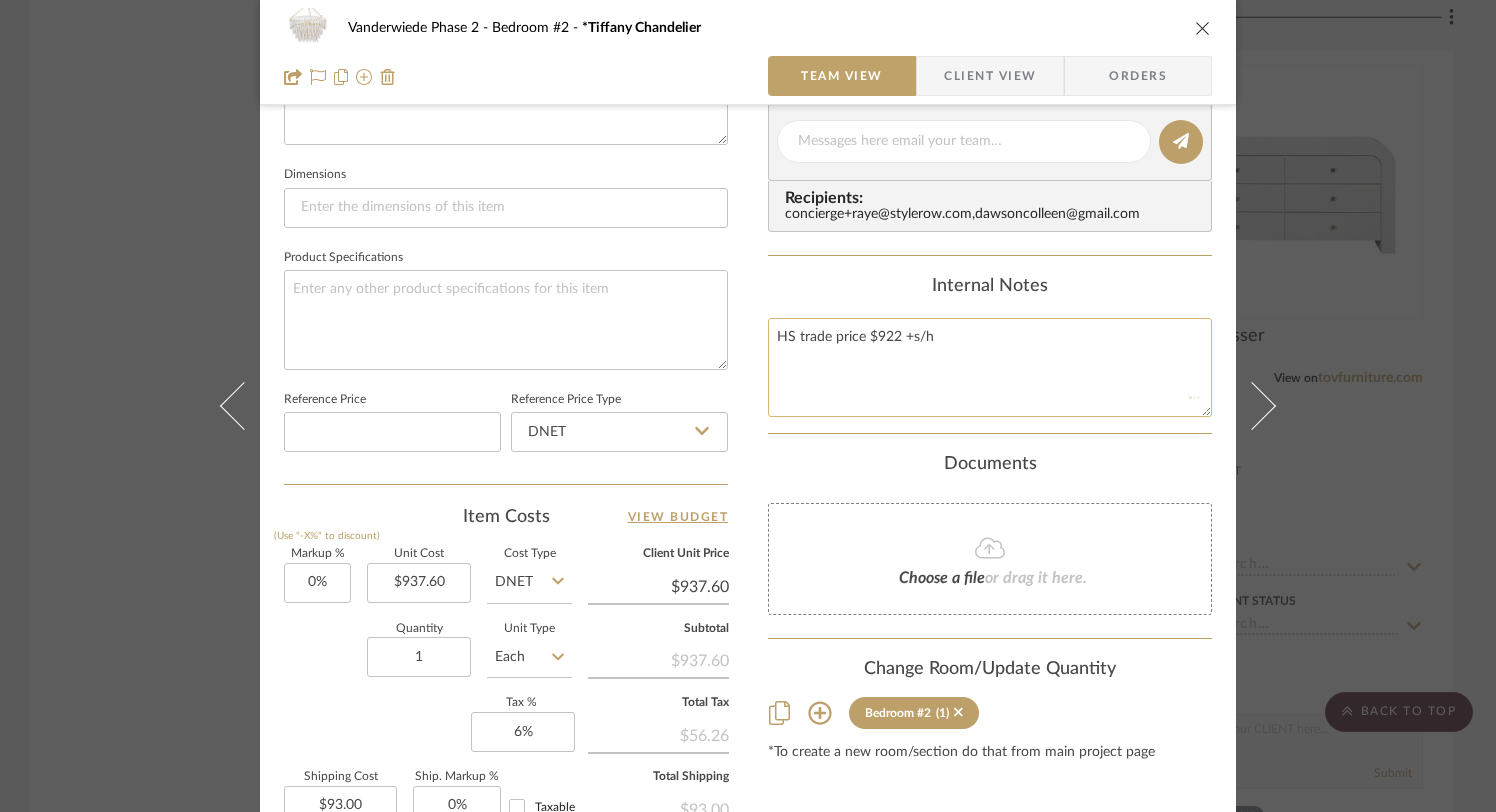 type 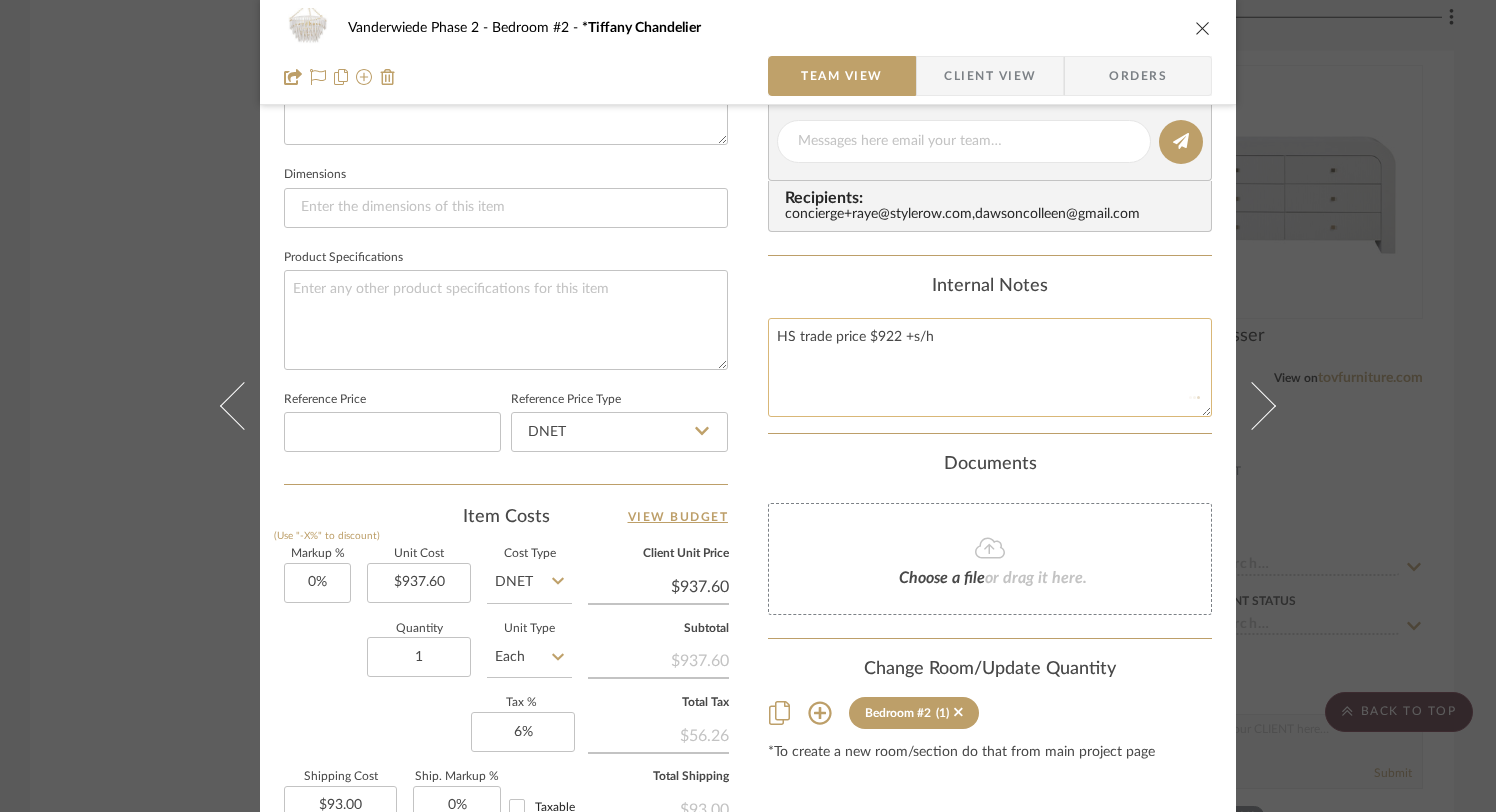 type 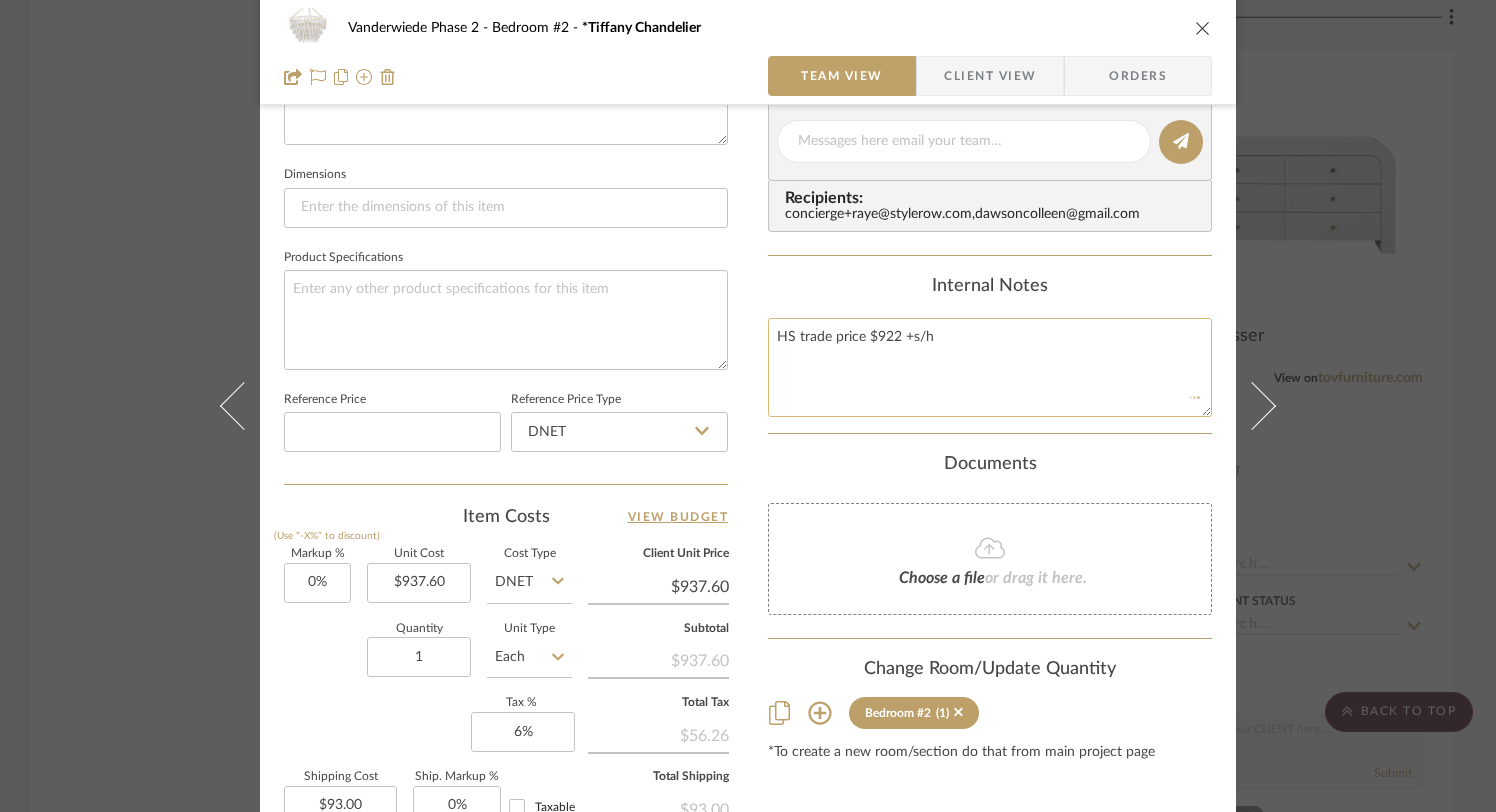type 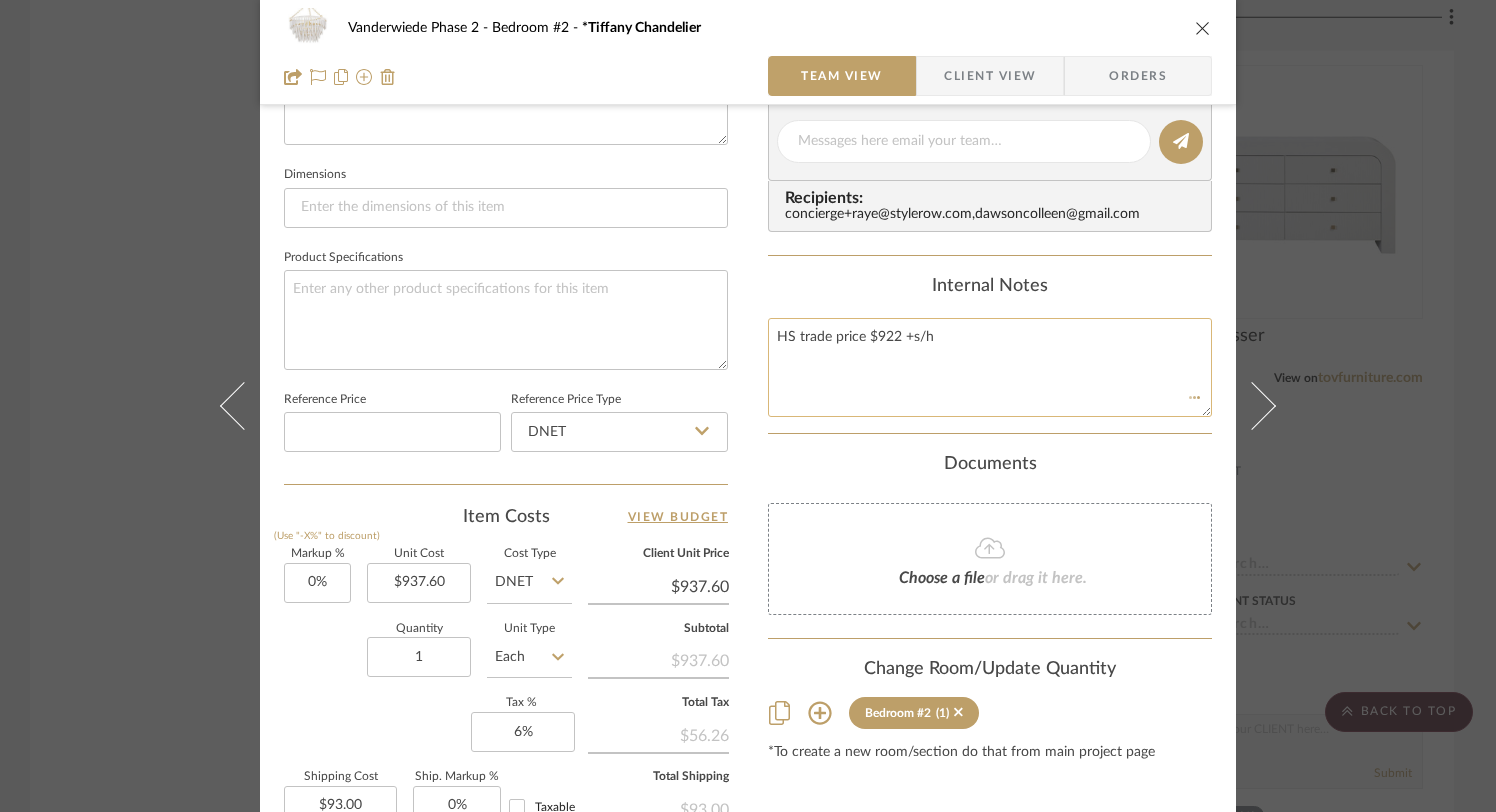 type 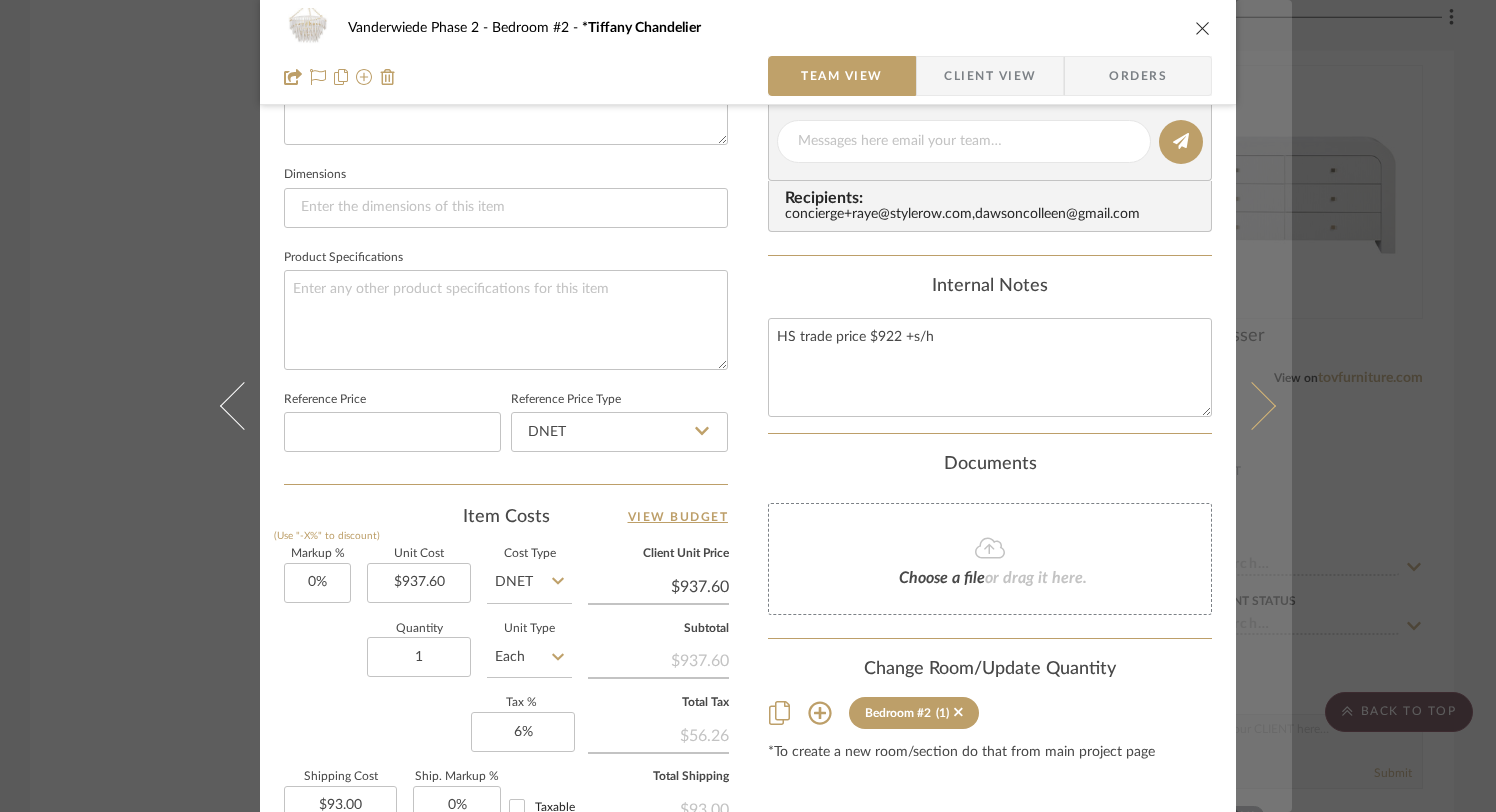 click at bounding box center [1252, 406] 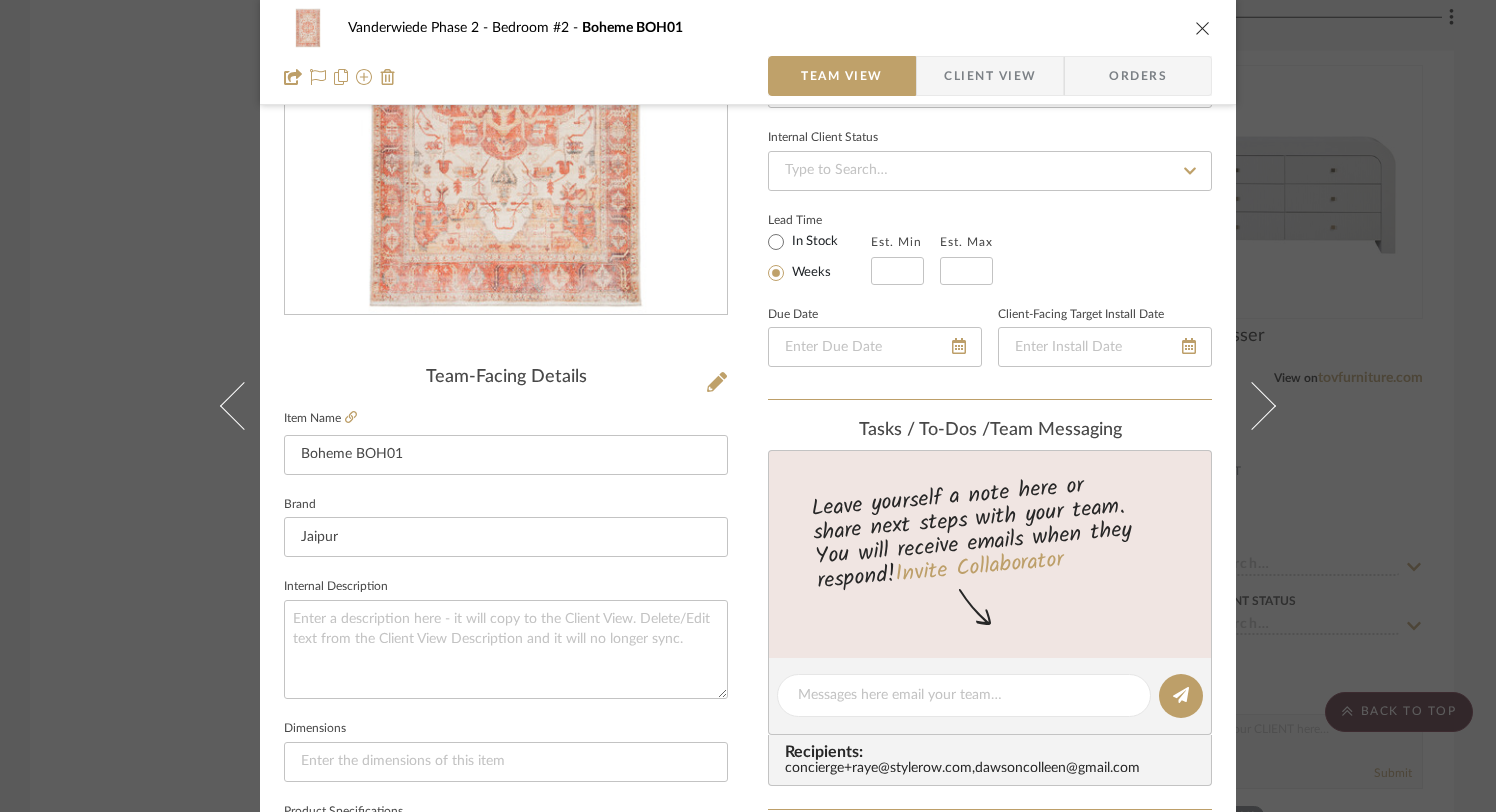 scroll, scrollTop: 0, scrollLeft: 0, axis: both 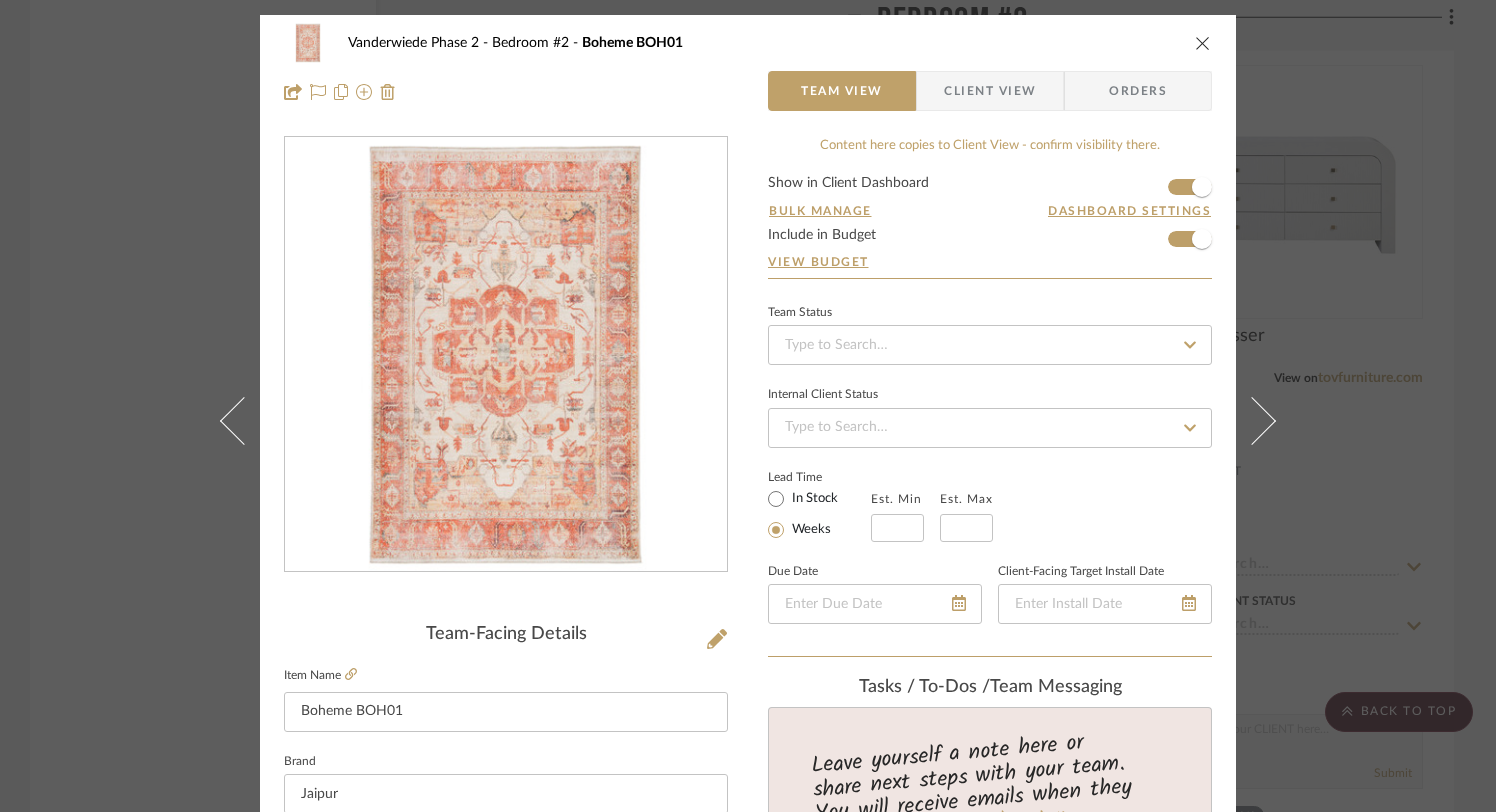 click at bounding box center [1203, 43] 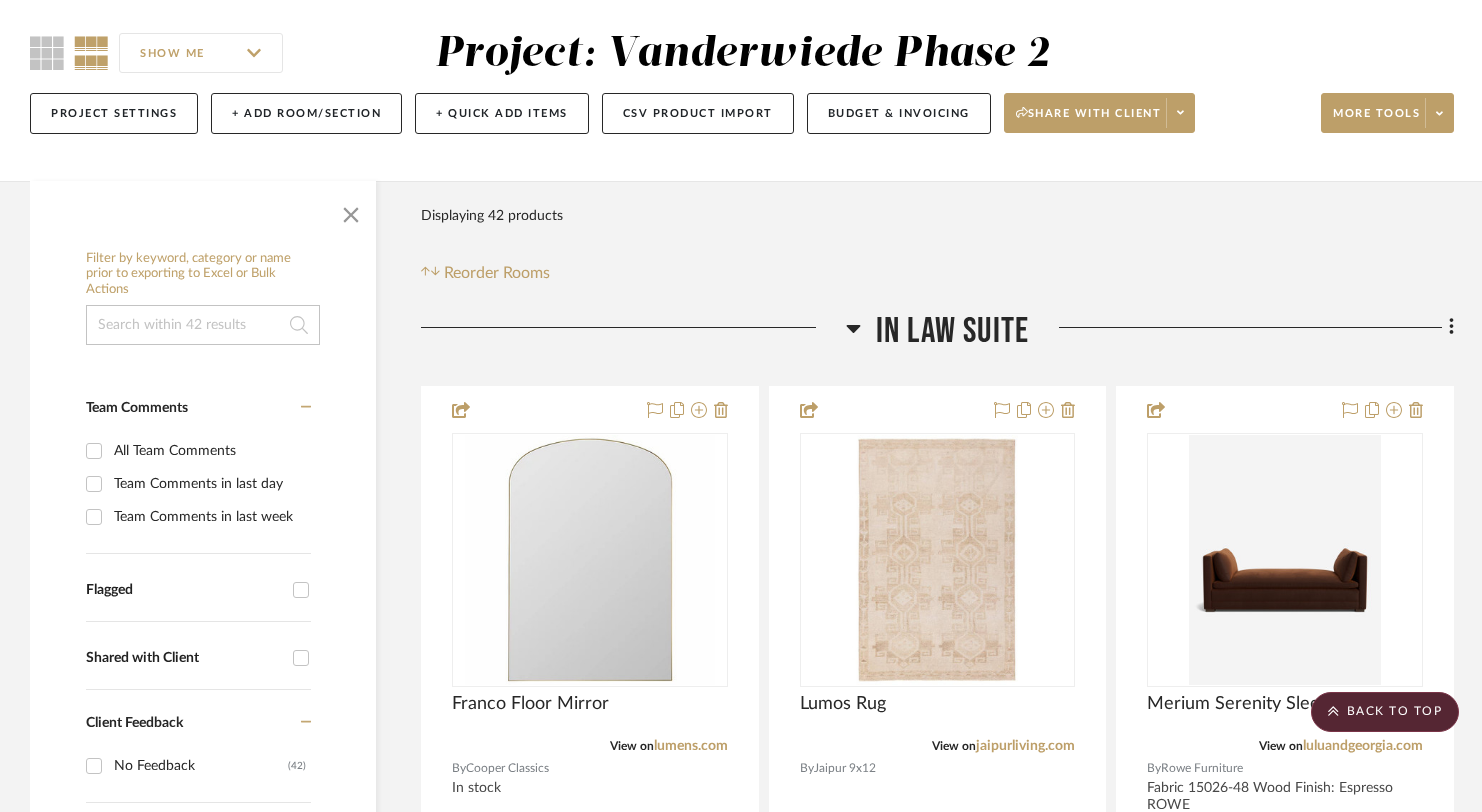 scroll, scrollTop: 0, scrollLeft: 0, axis: both 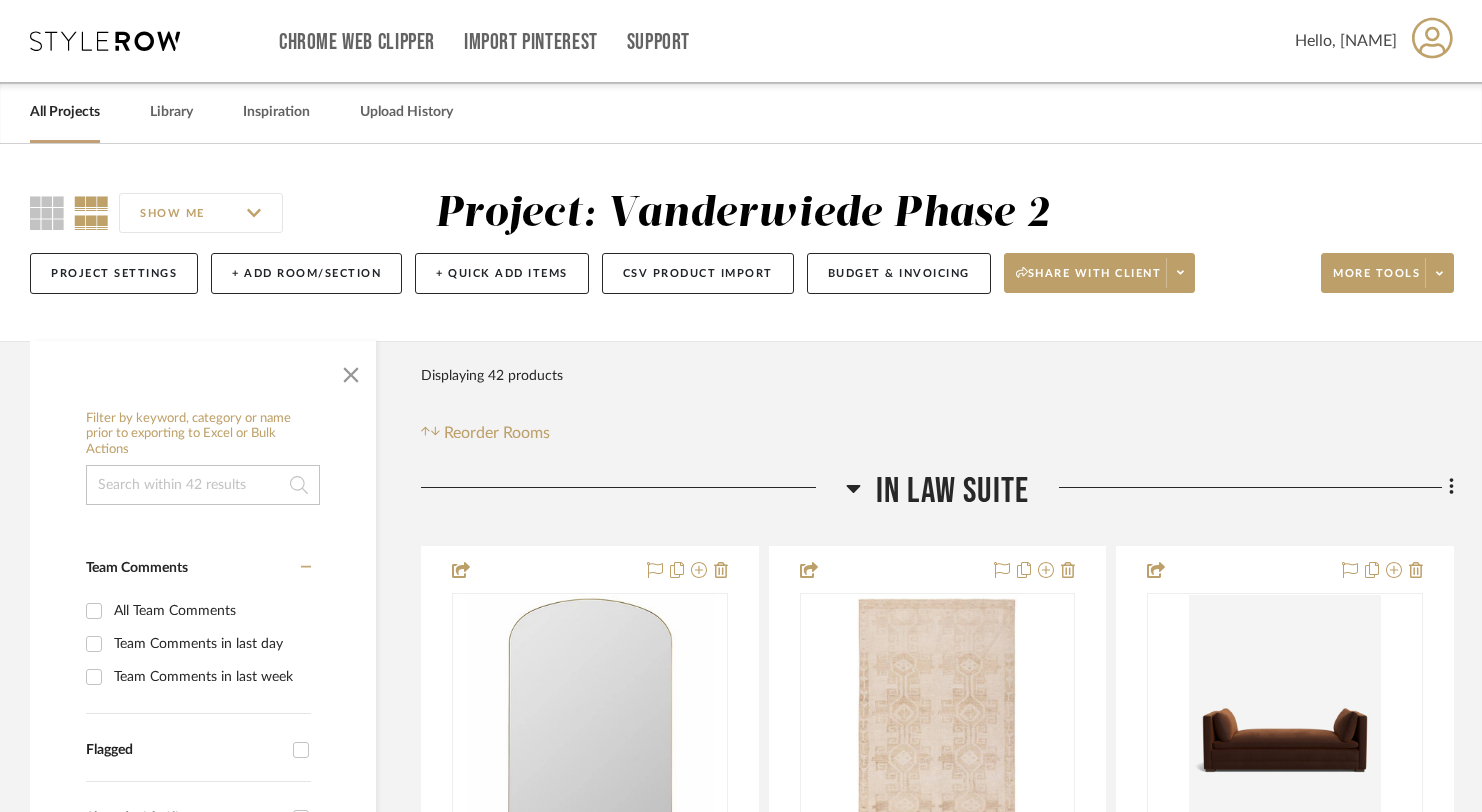 click at bounding box center (105, 41) 